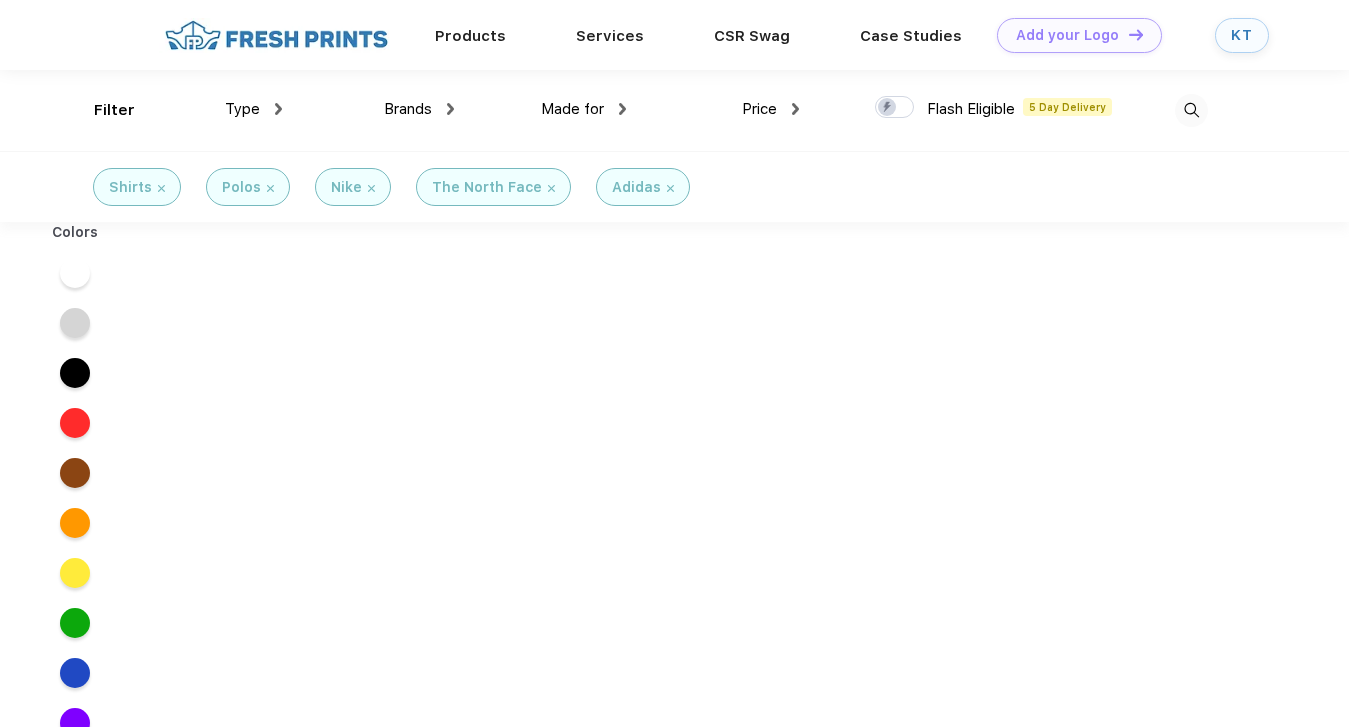 scroll, scrollTop: 0, scrollLeft: 0, axis: both 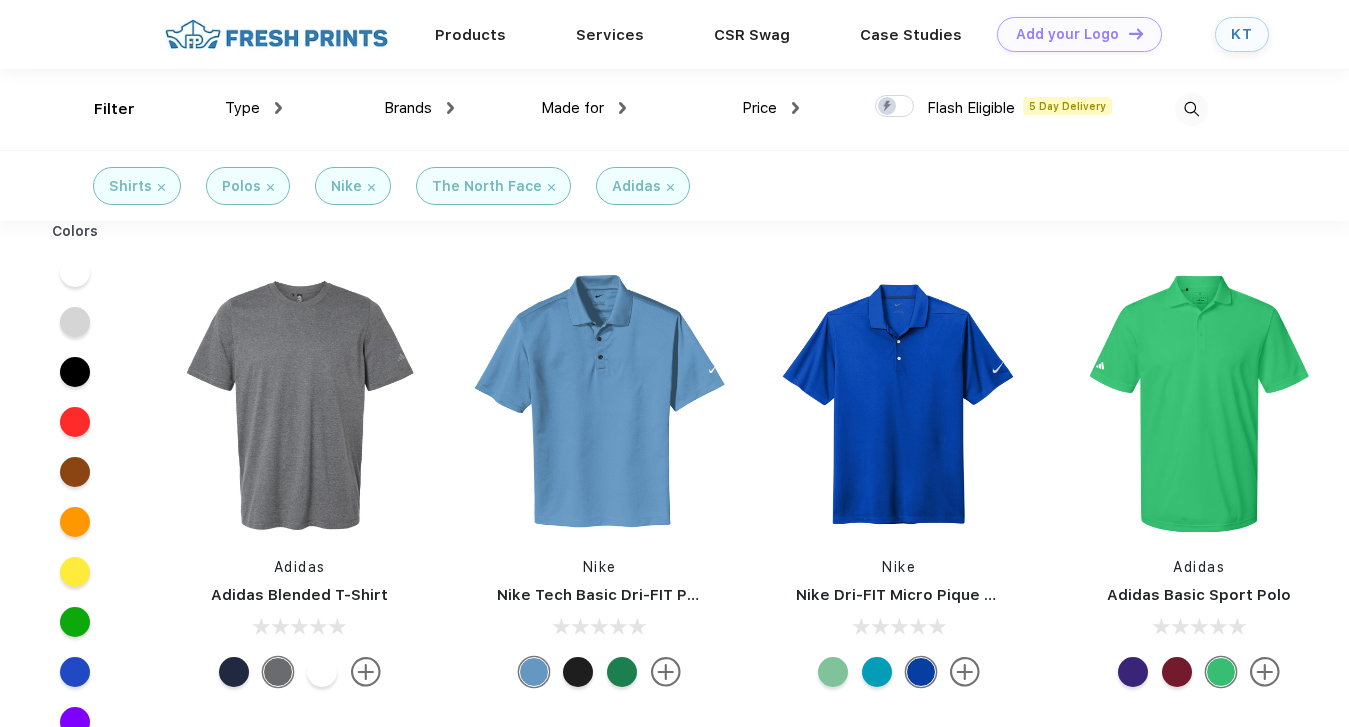 click on "KT" at bounding box center (1242, 34) 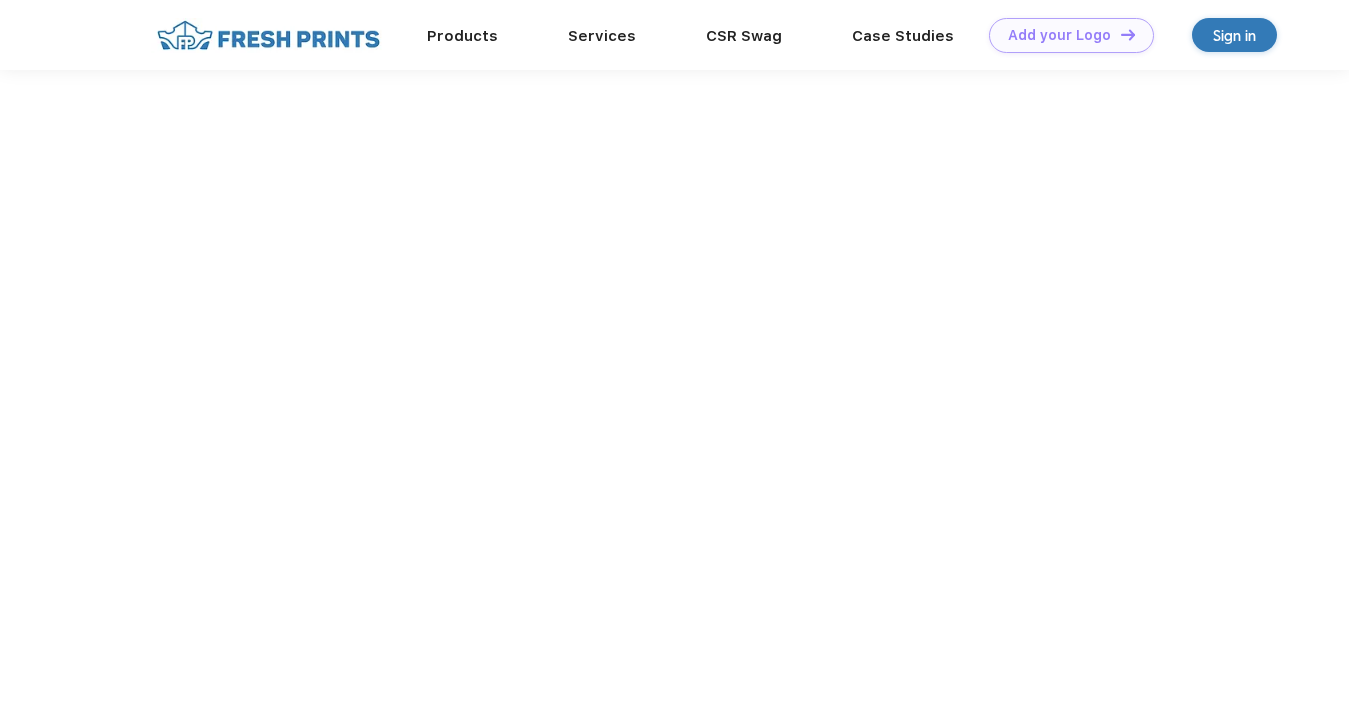 scroll, scrollTop: 0, scrollLeft: 0, axis: both 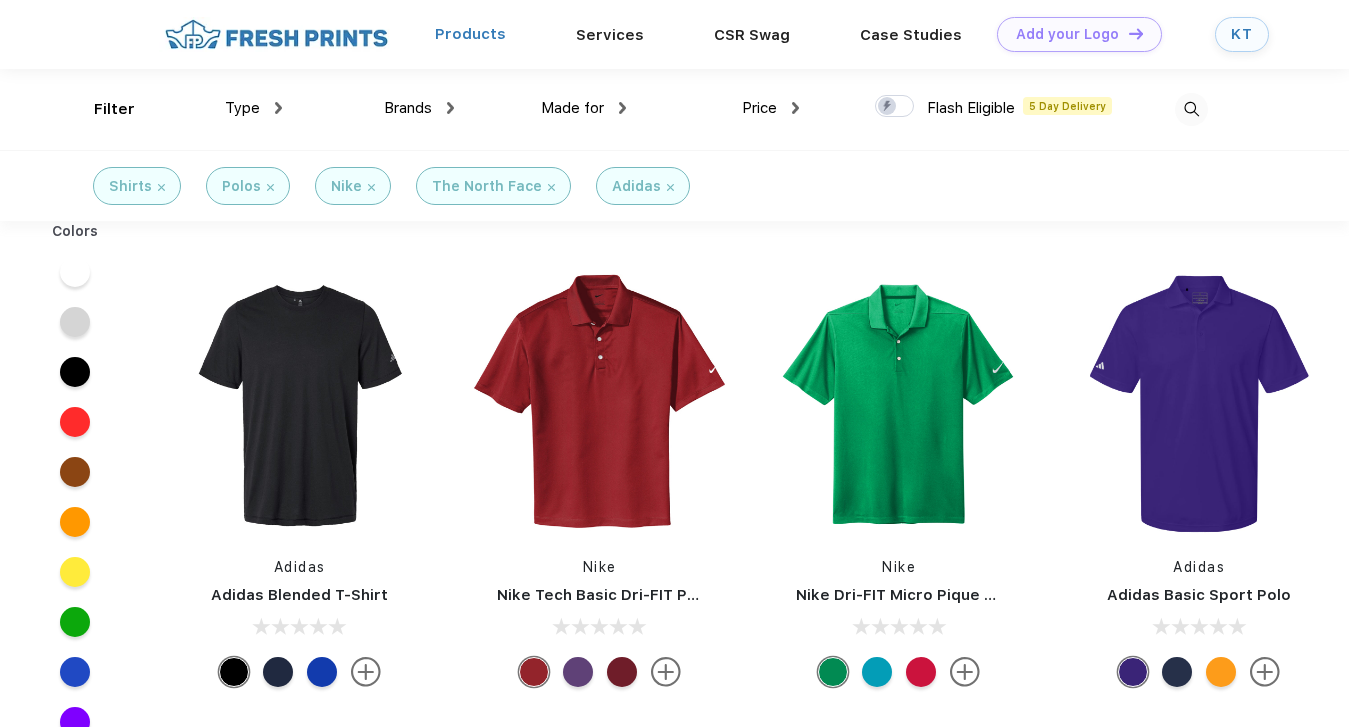 click on "Products" at bounding box center [470, 34] 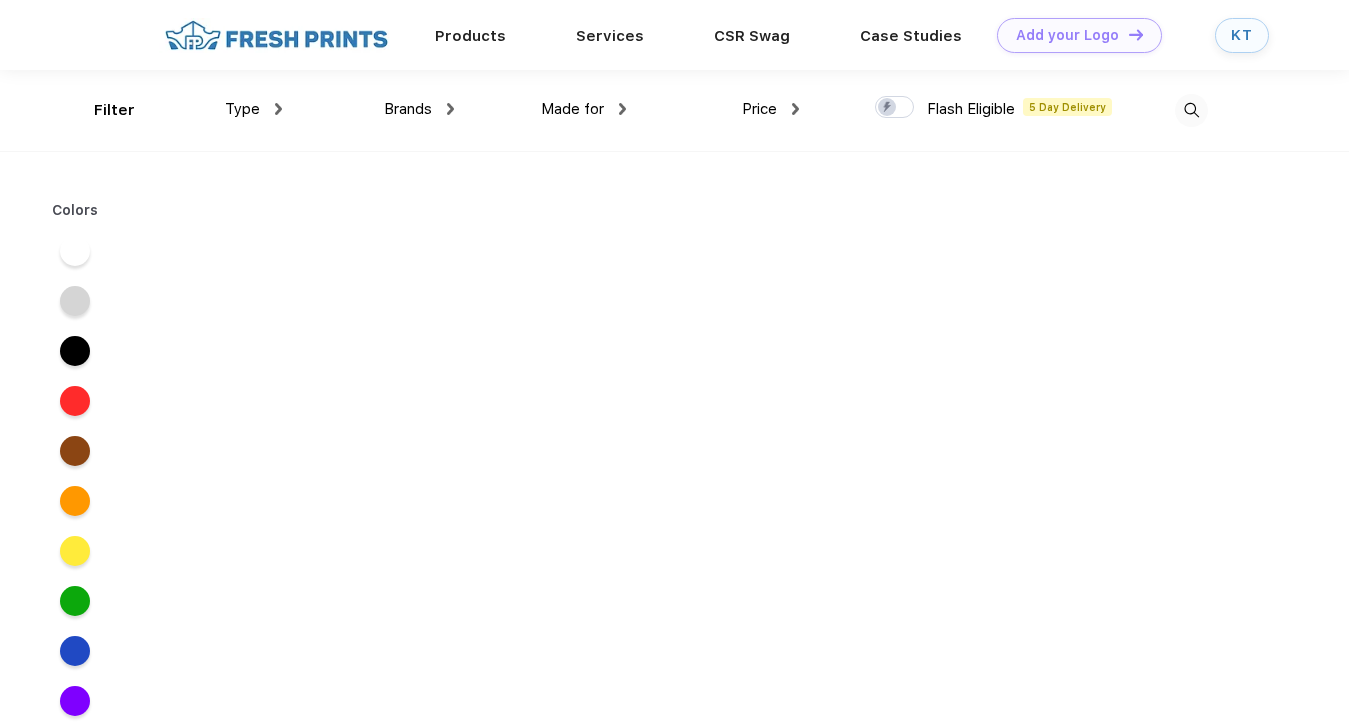 scroll, scrollTop: 0, scrollLeft: 0, axis: both 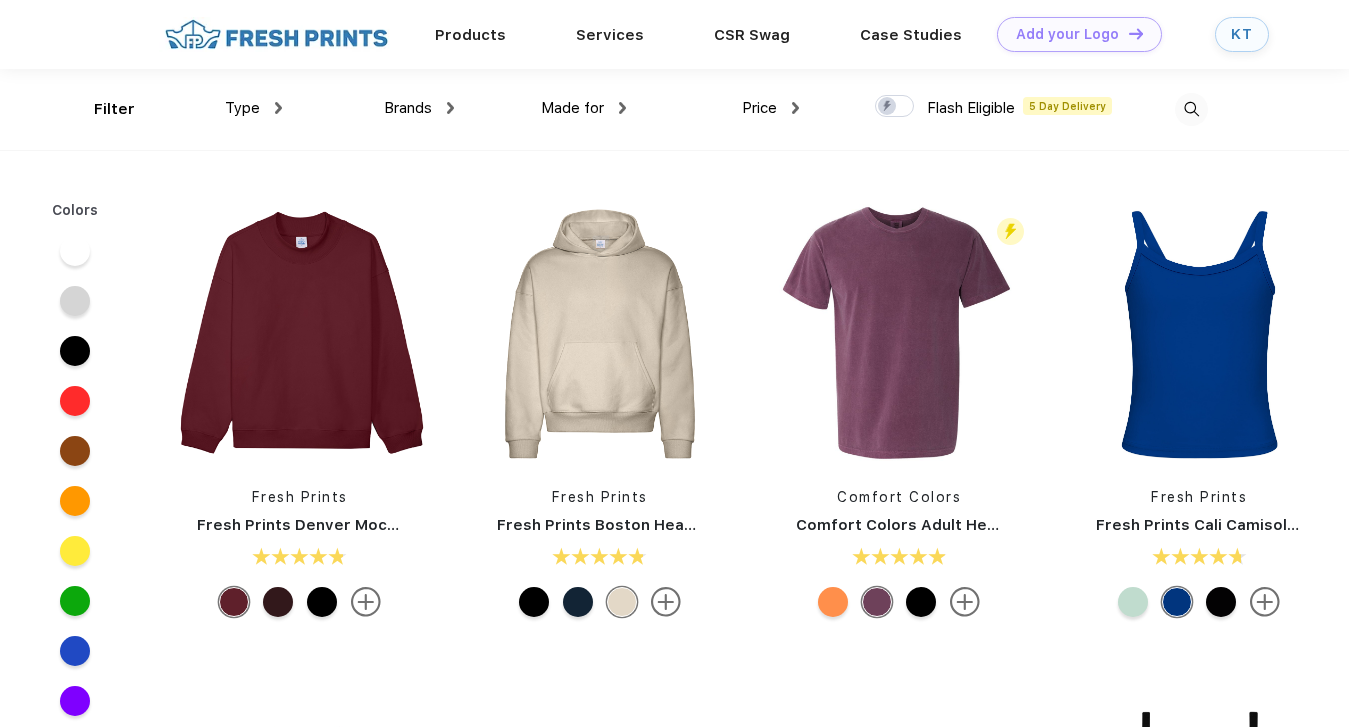 click at bounding box center [1191, 109] 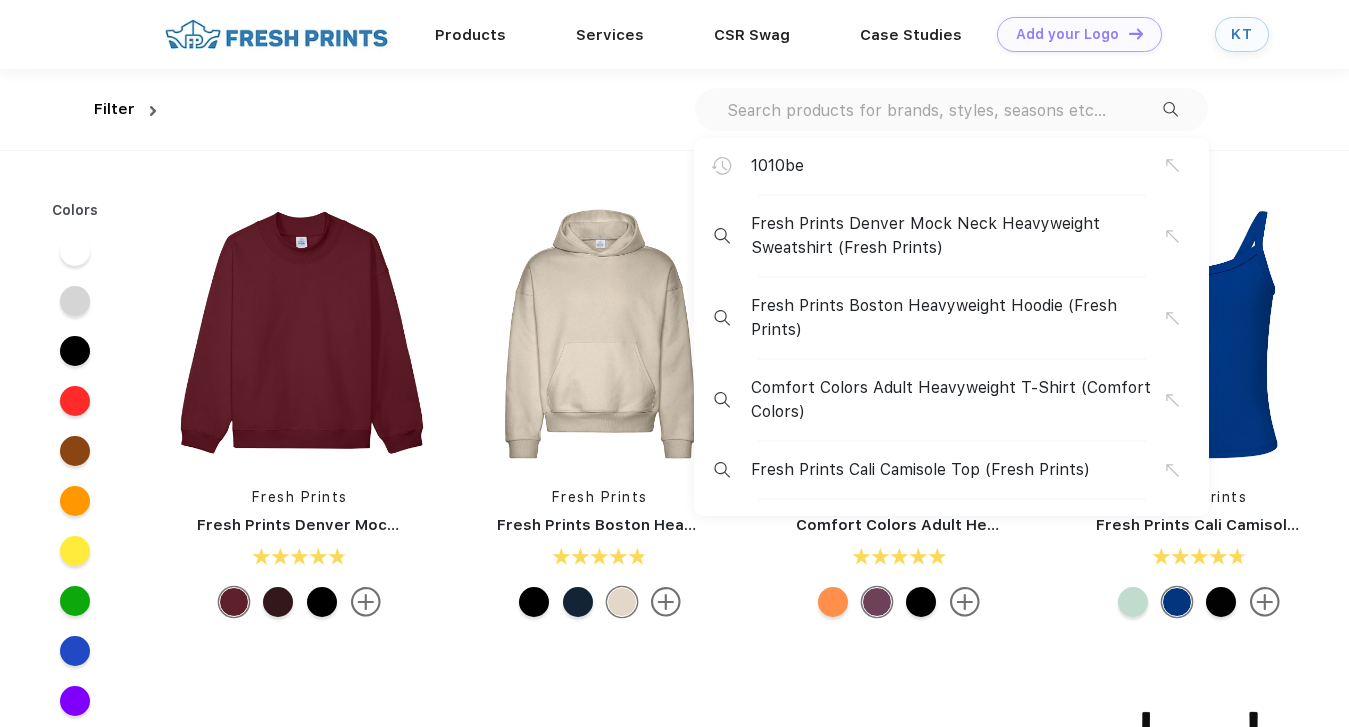 click on "1010be Fresh Prints Denver Mock Neck Heavyweight Sweatshirt (Fresh Prints) Fresh Prints Boston Heavyweight Hoodie (Fresh Prints) Comfort Colors Adult Heavyweight T-Shirt (Comfort Colors) Fresh Prints Cali Camisole Top (Fresh Prints)" at bounding box center [951, 109] 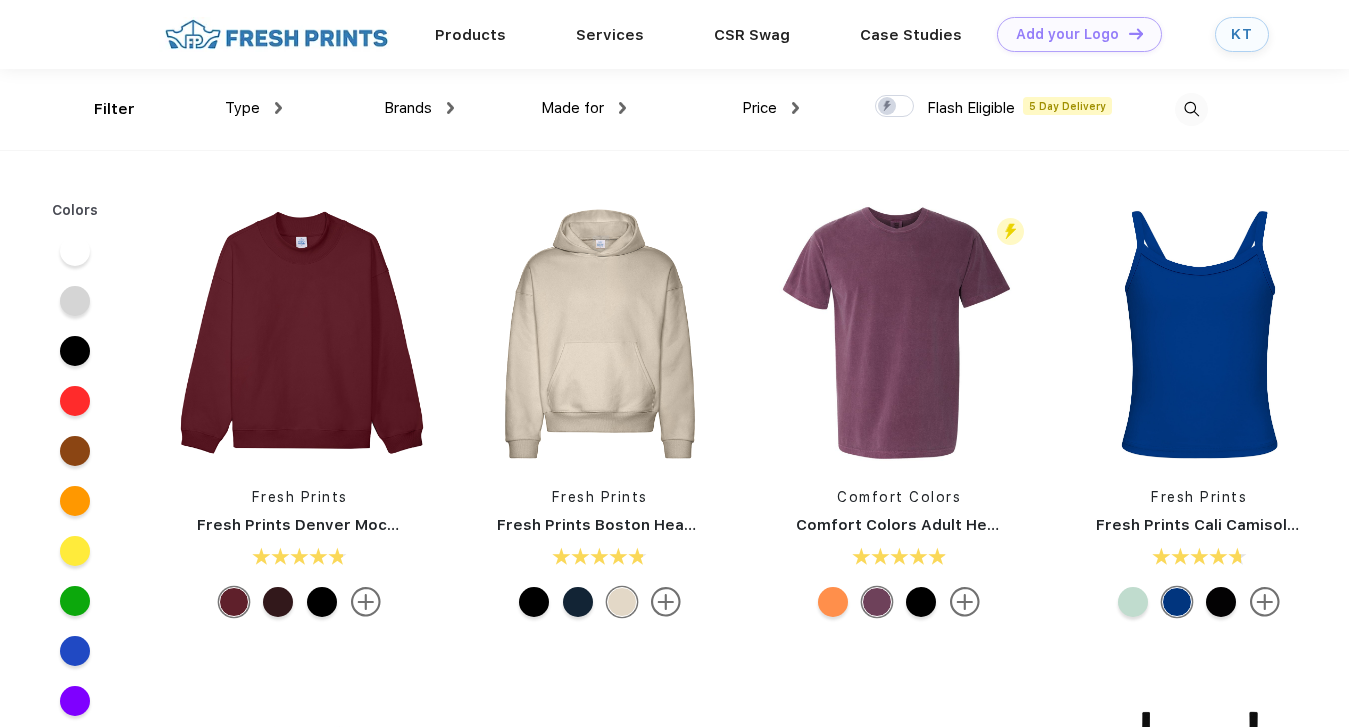 click at bounding box center (1191, 109) 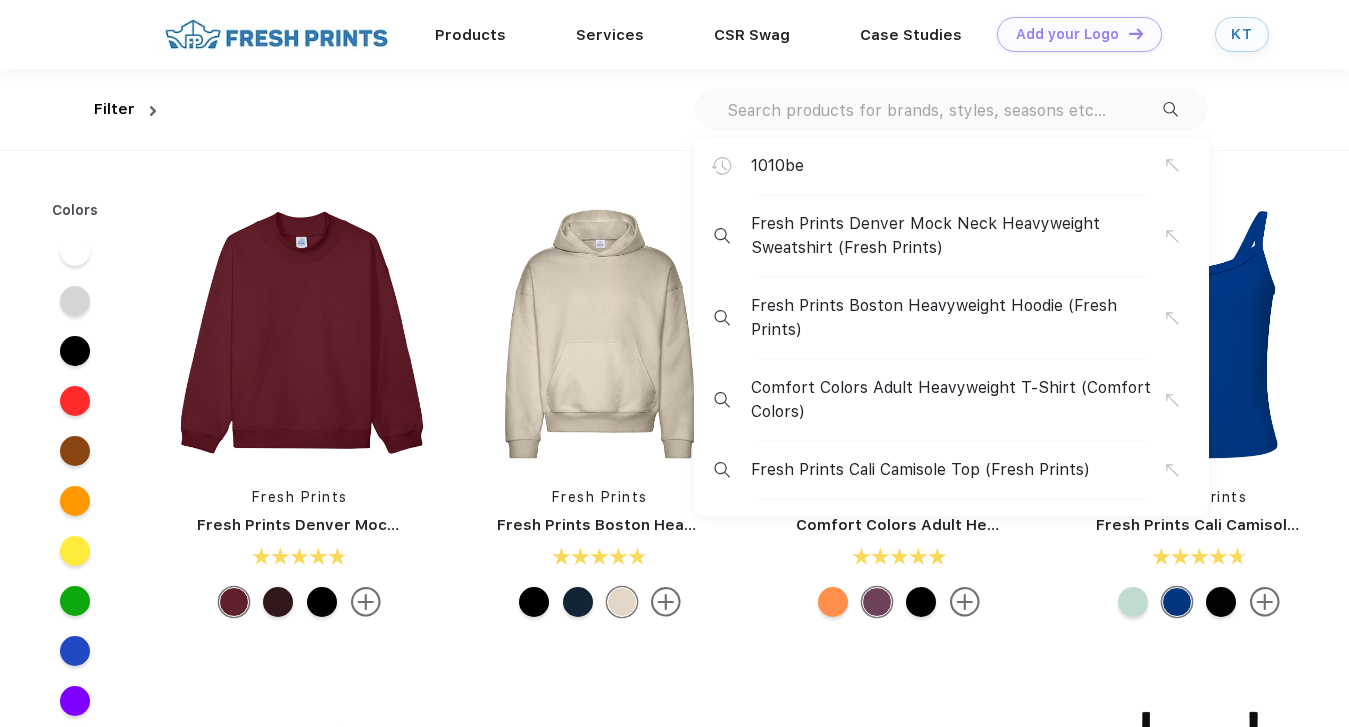 click at bounding box center [944, 110] 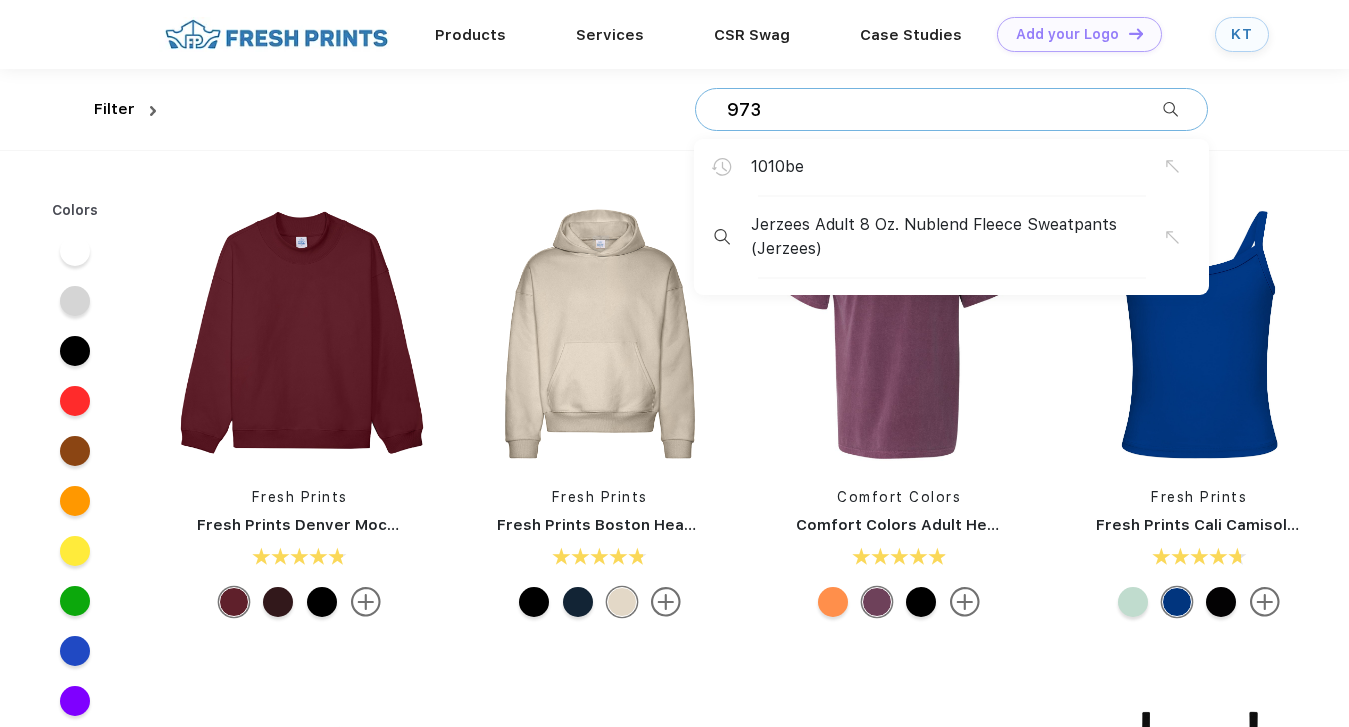 type on "973" 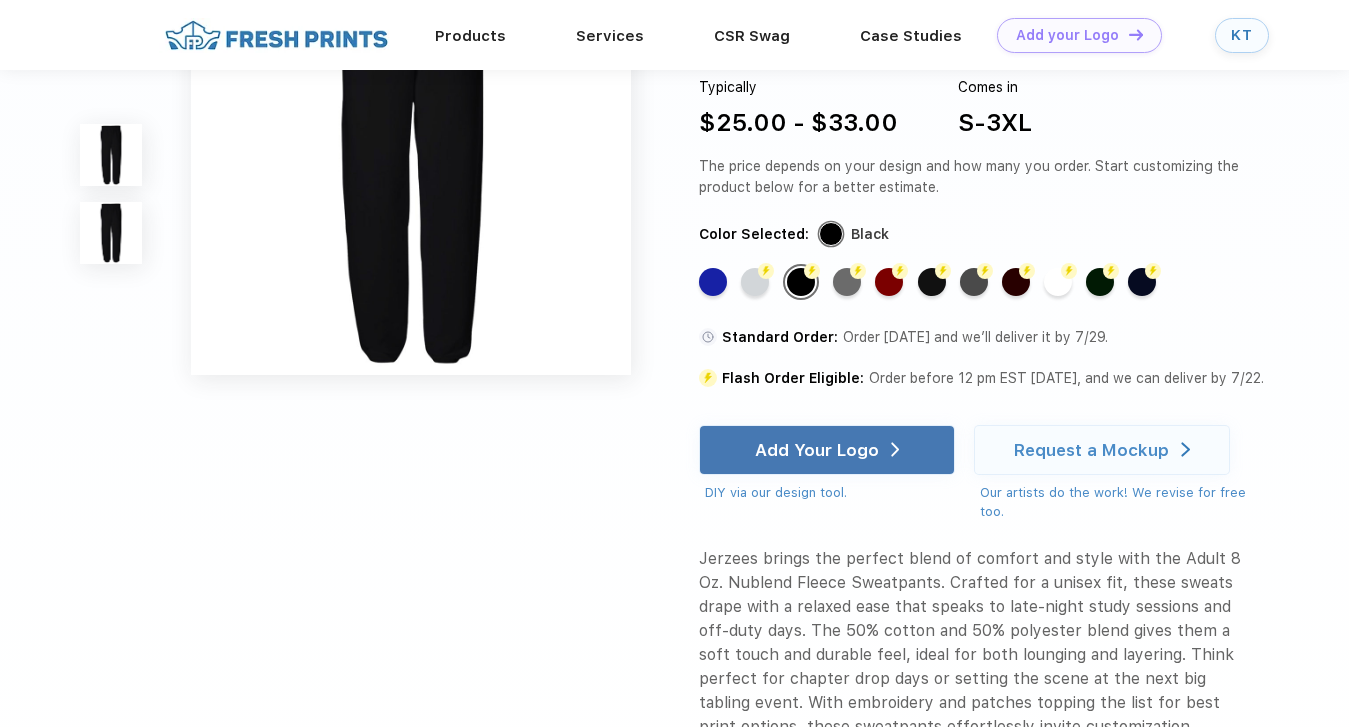 scroll, scrollTop: 0, scrollLeft: 0, axis: both 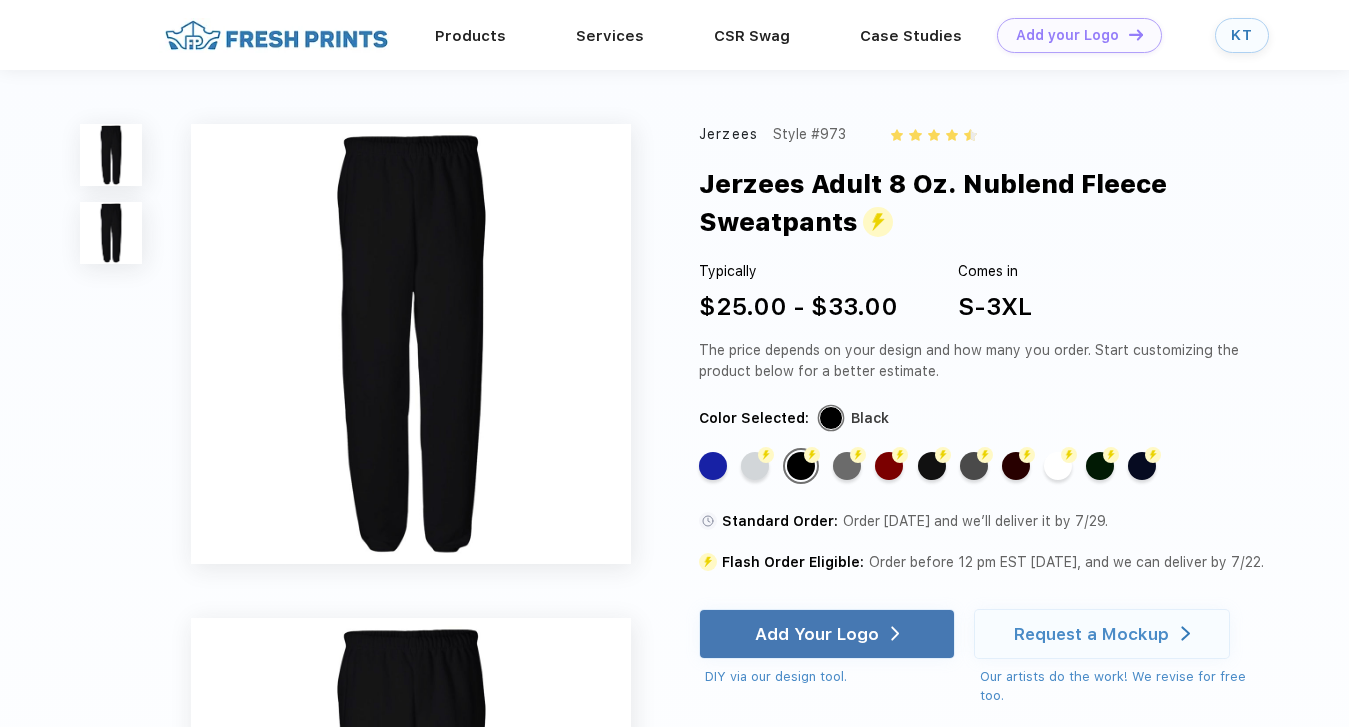 click at bounding box center (276, 35) 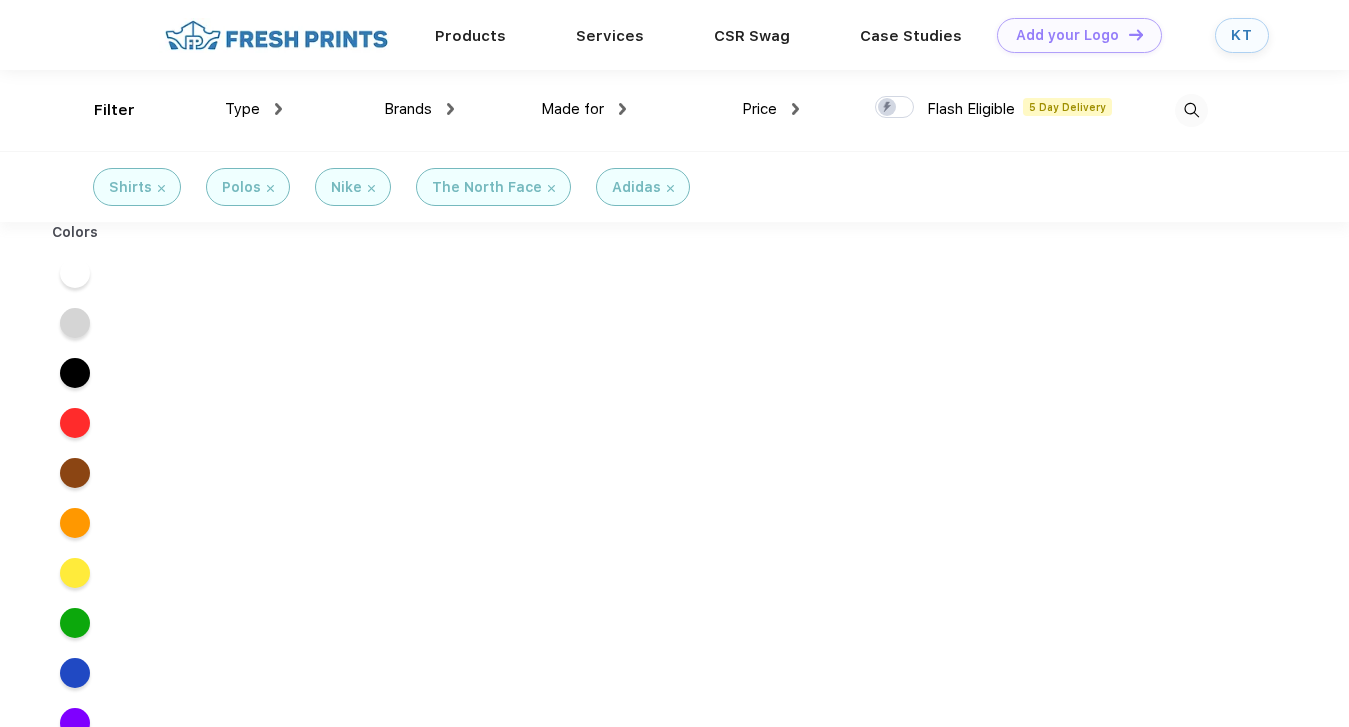 scroll, scrollTop: 0, scrollLeft: 0, axis: both 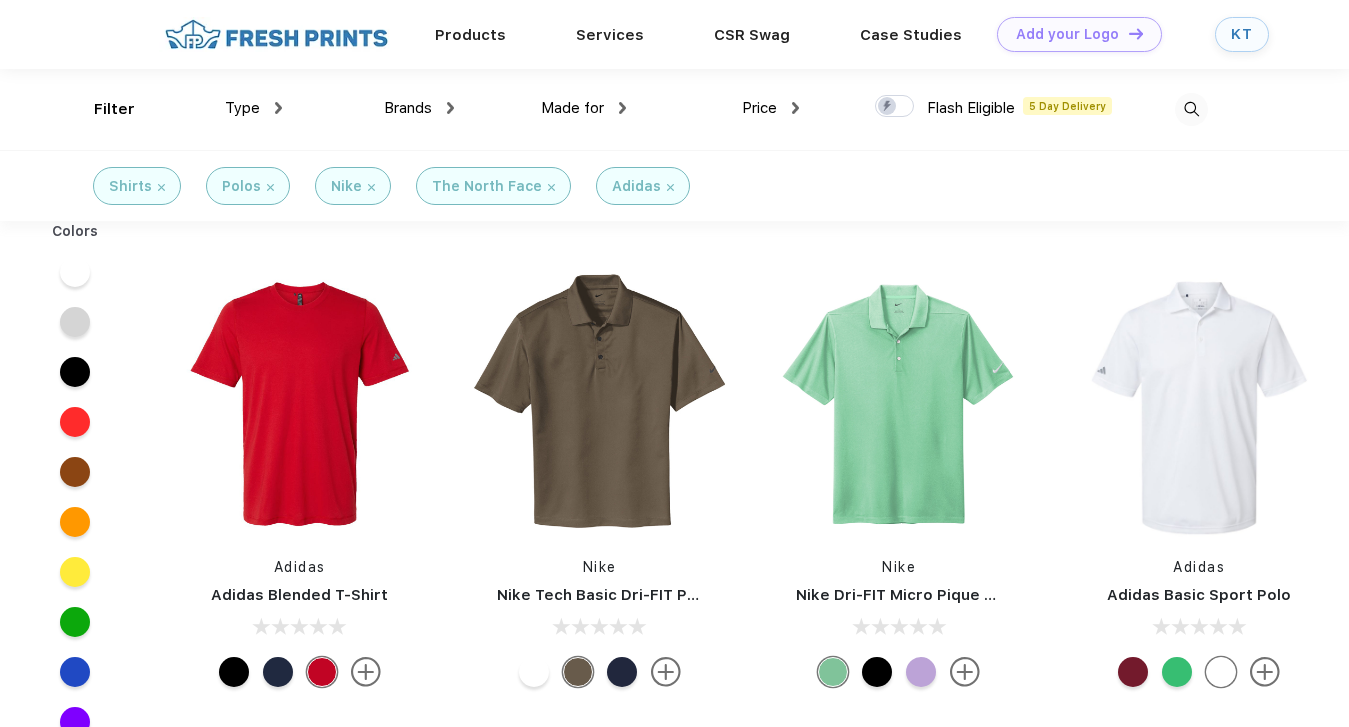 click on "KT" at bounding box center [1242, 34] 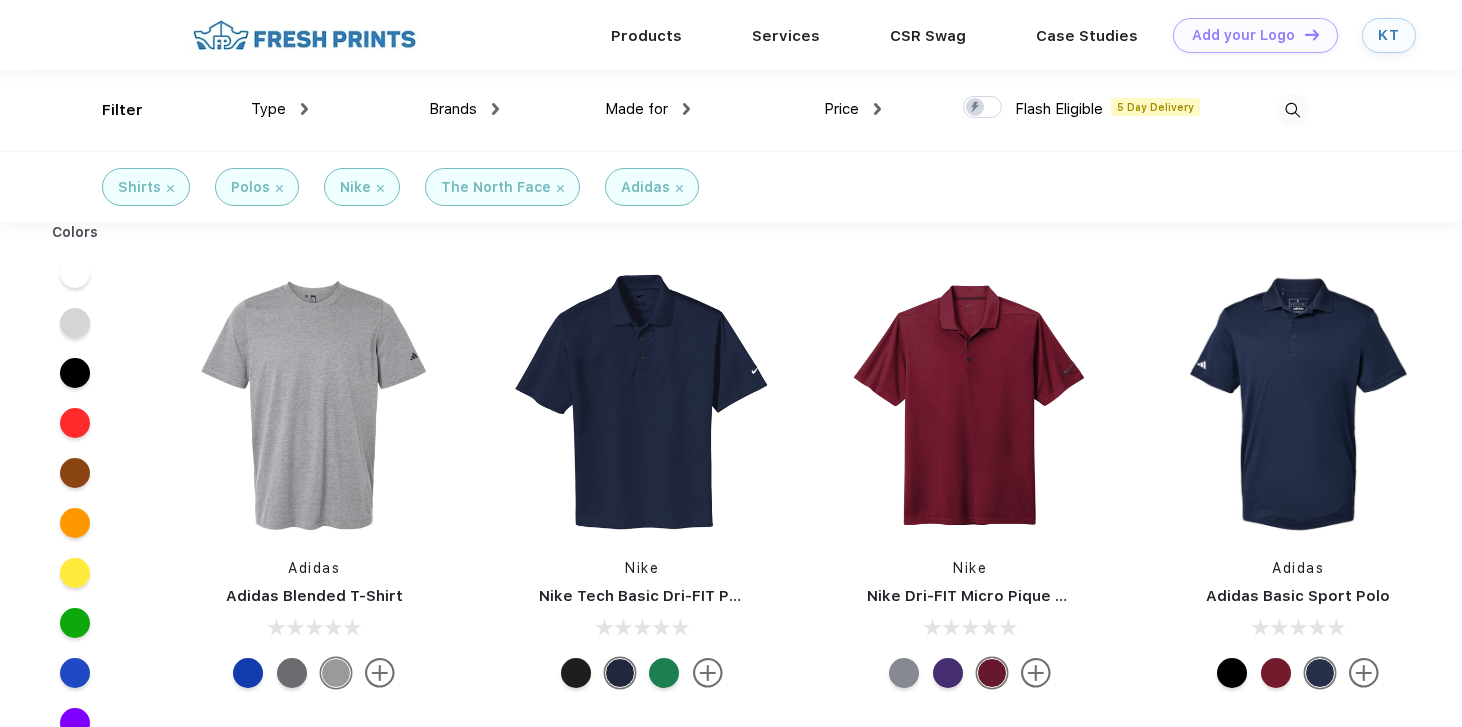 scroll, scrollTop: 0, scrollLeft: 0, axis: both 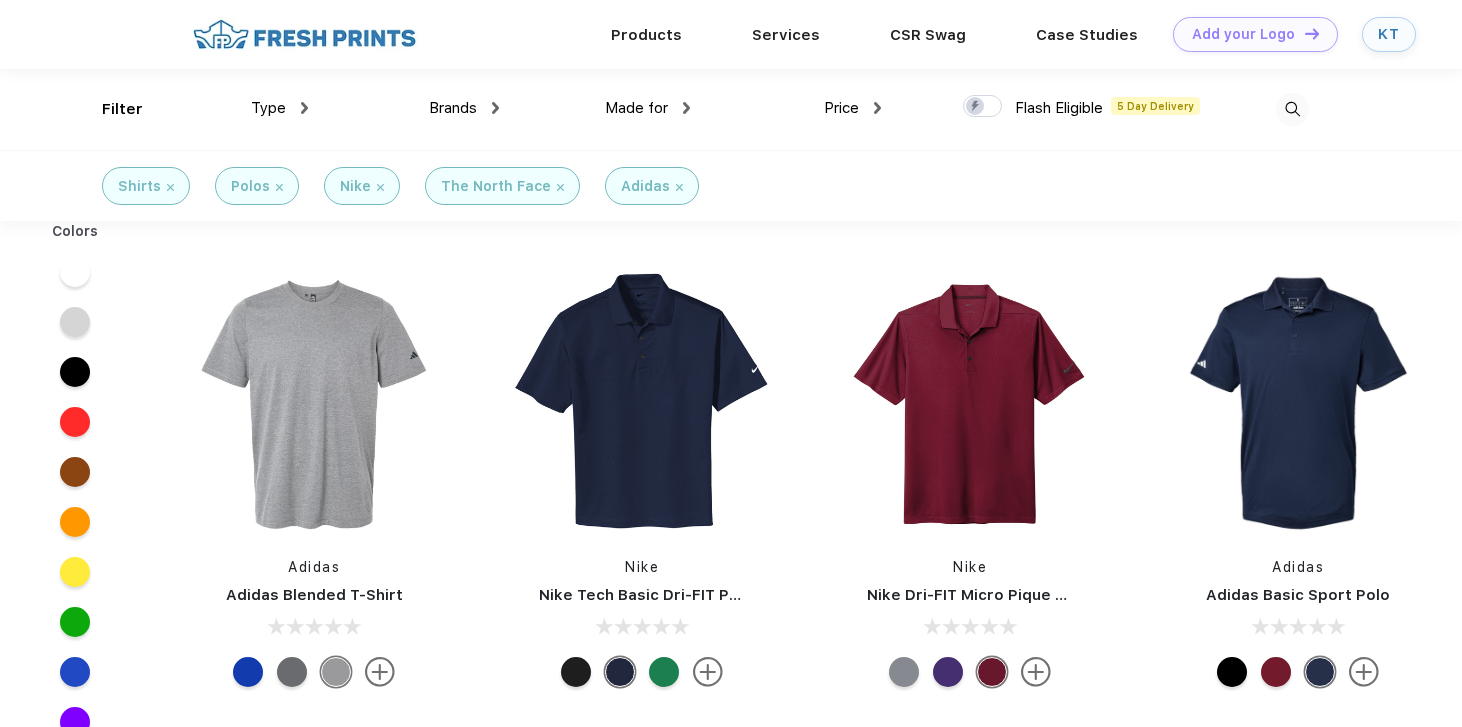 click at bounding box center [170, 187] 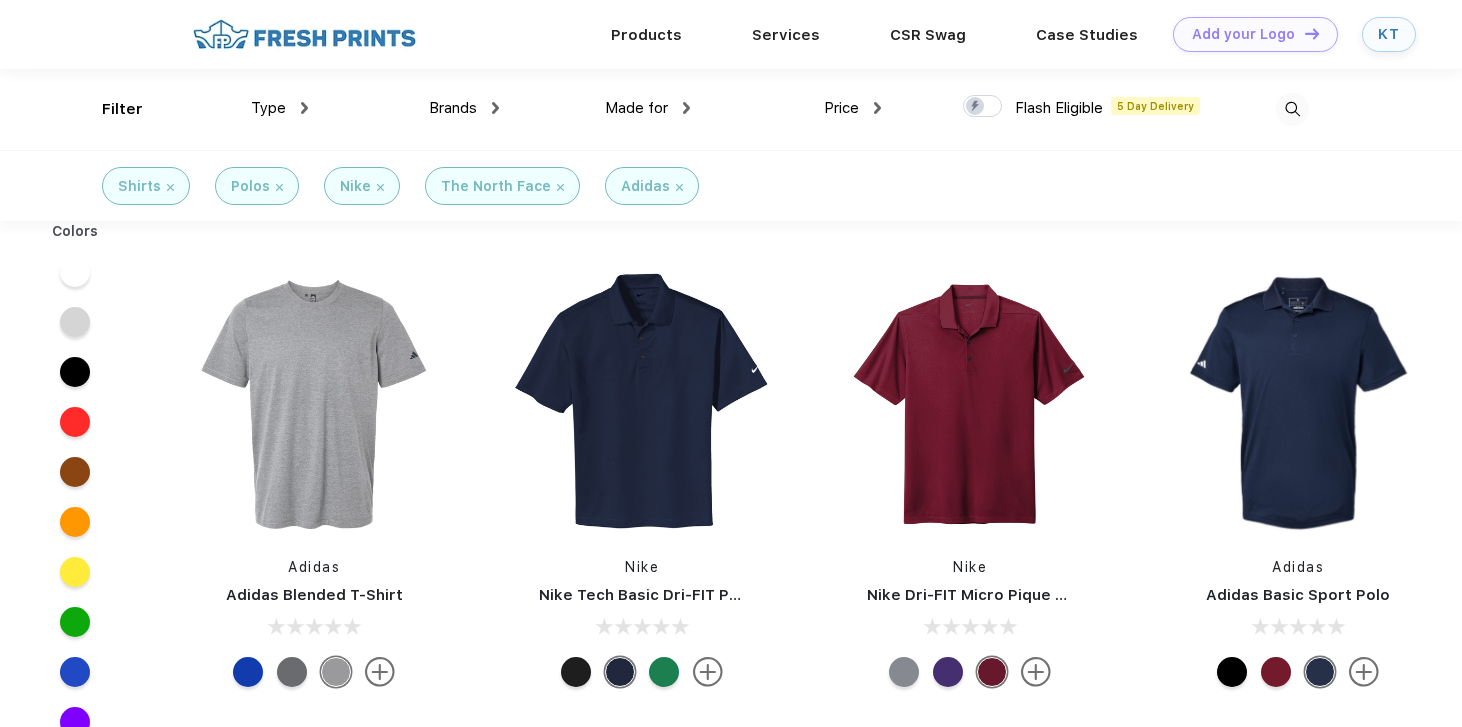 scroll, scrollTop: 0, scrollLeft: 0, axis: both 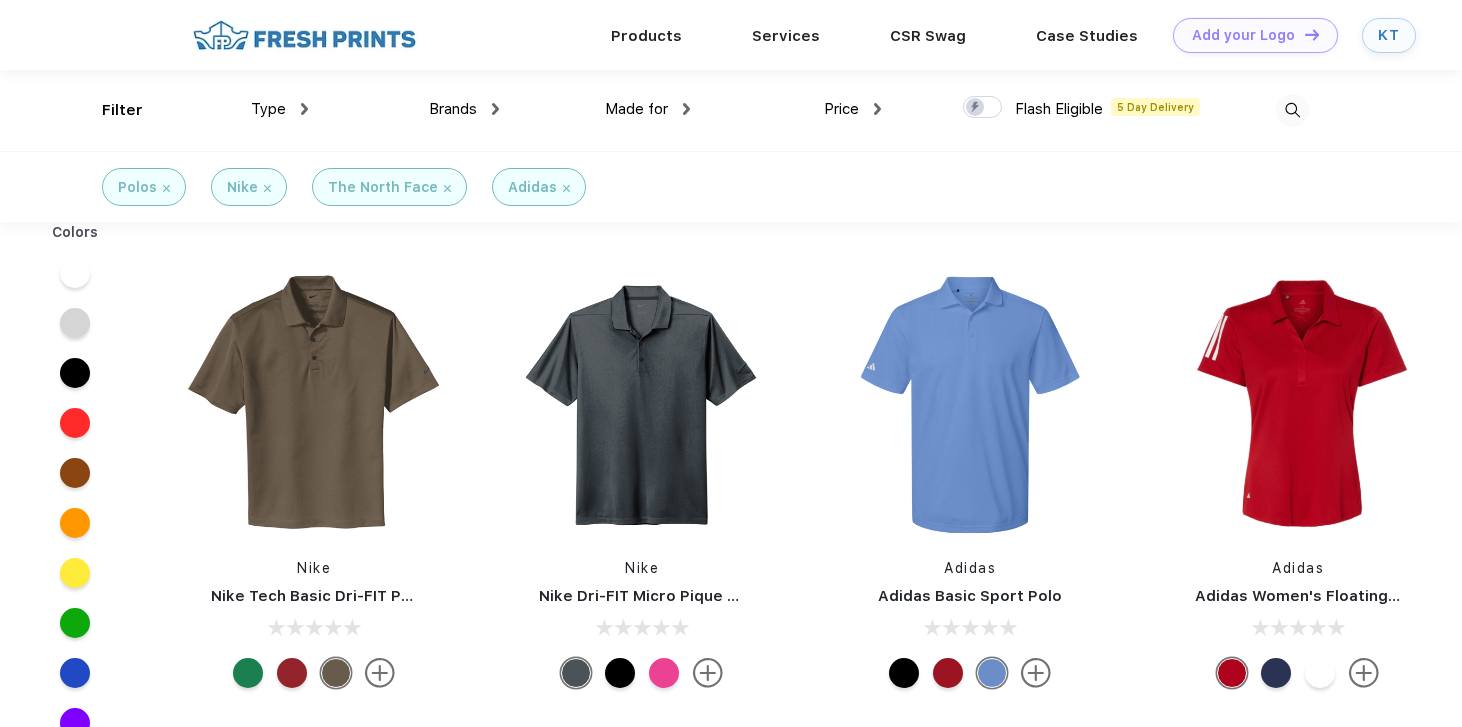 click at bounding box center [166, 188] 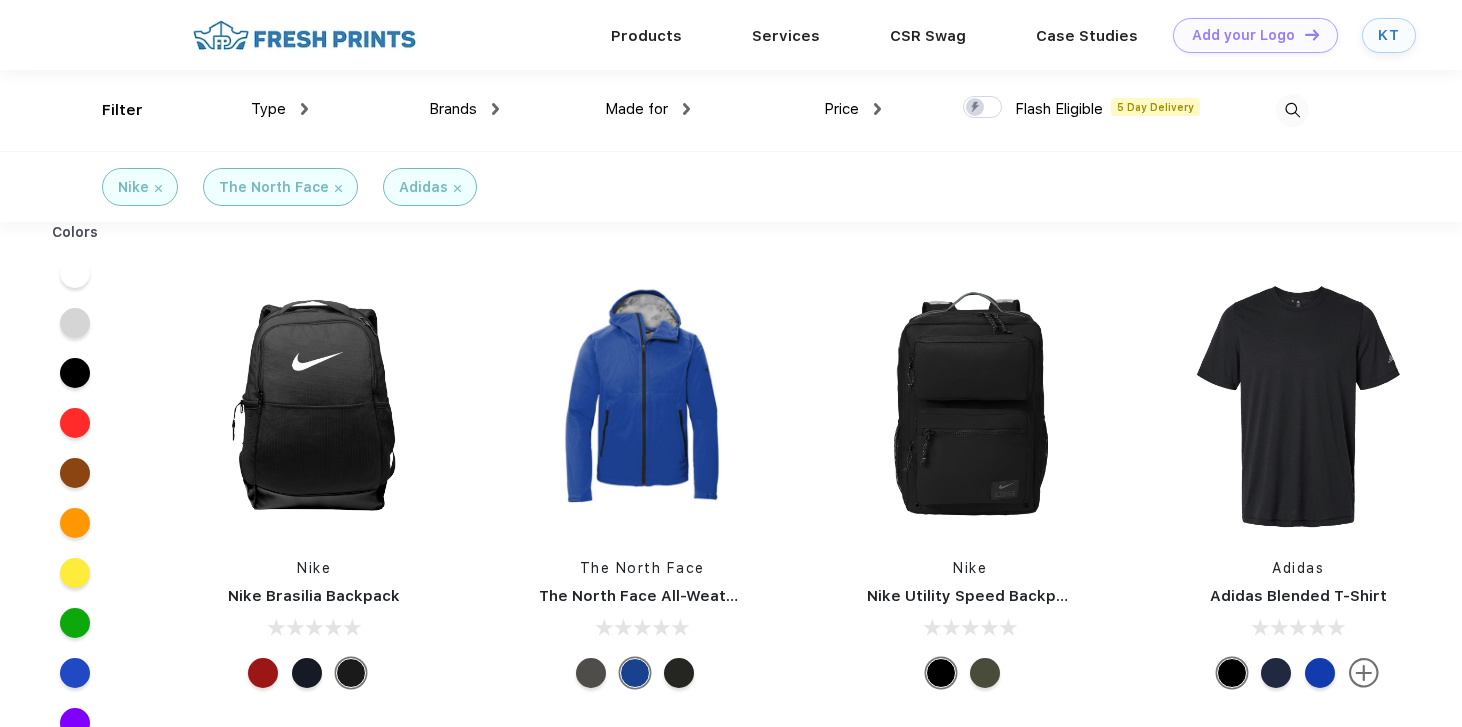 click at bounding box center (158, 188) 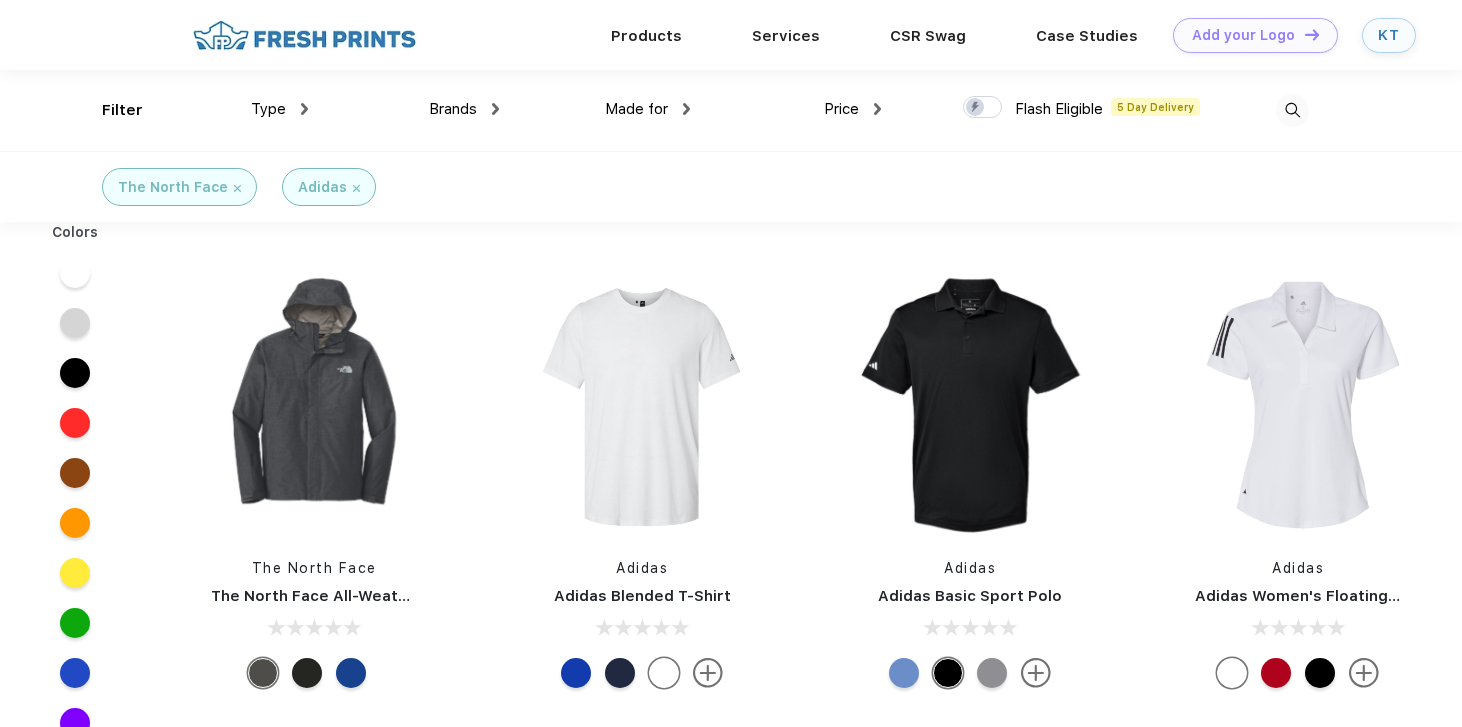 click at bounding box center (237, 188) 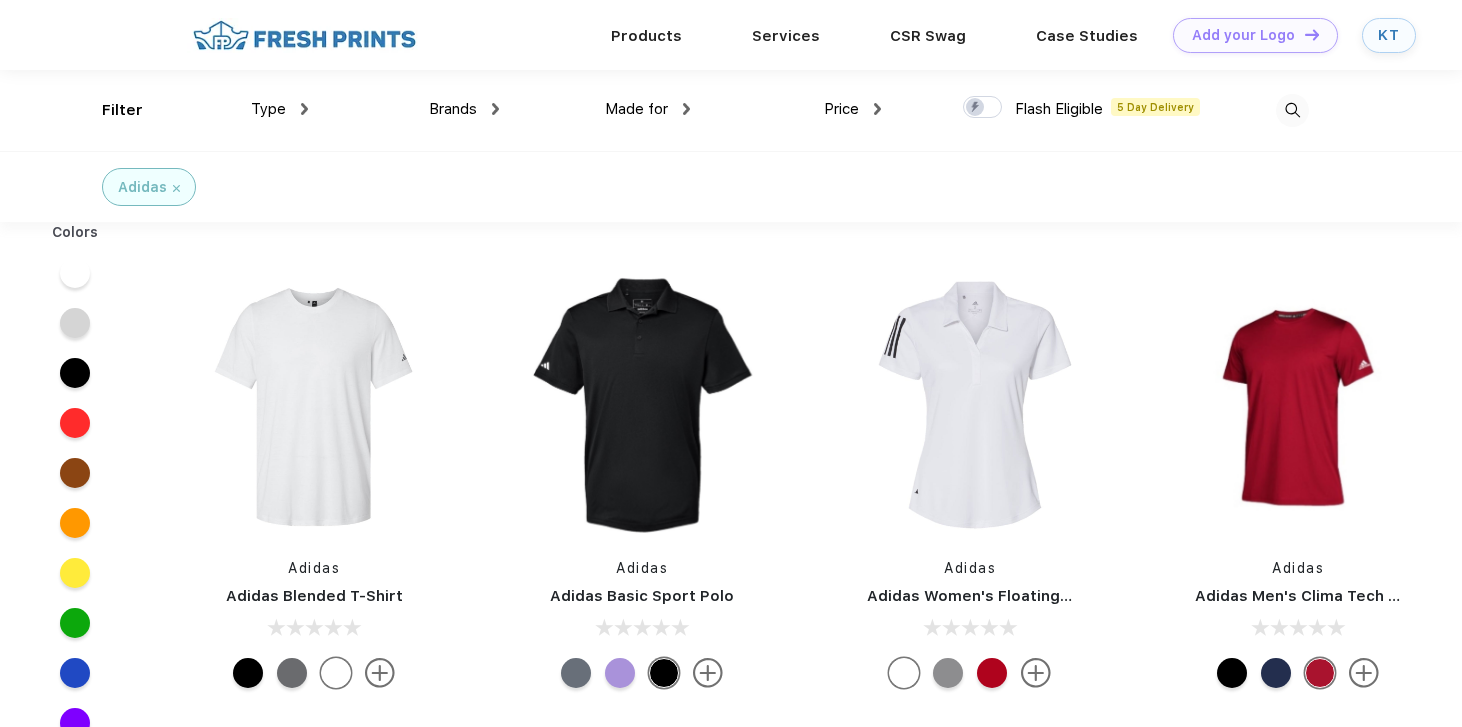 click on "Adidas" at bounding box center [149, 187] 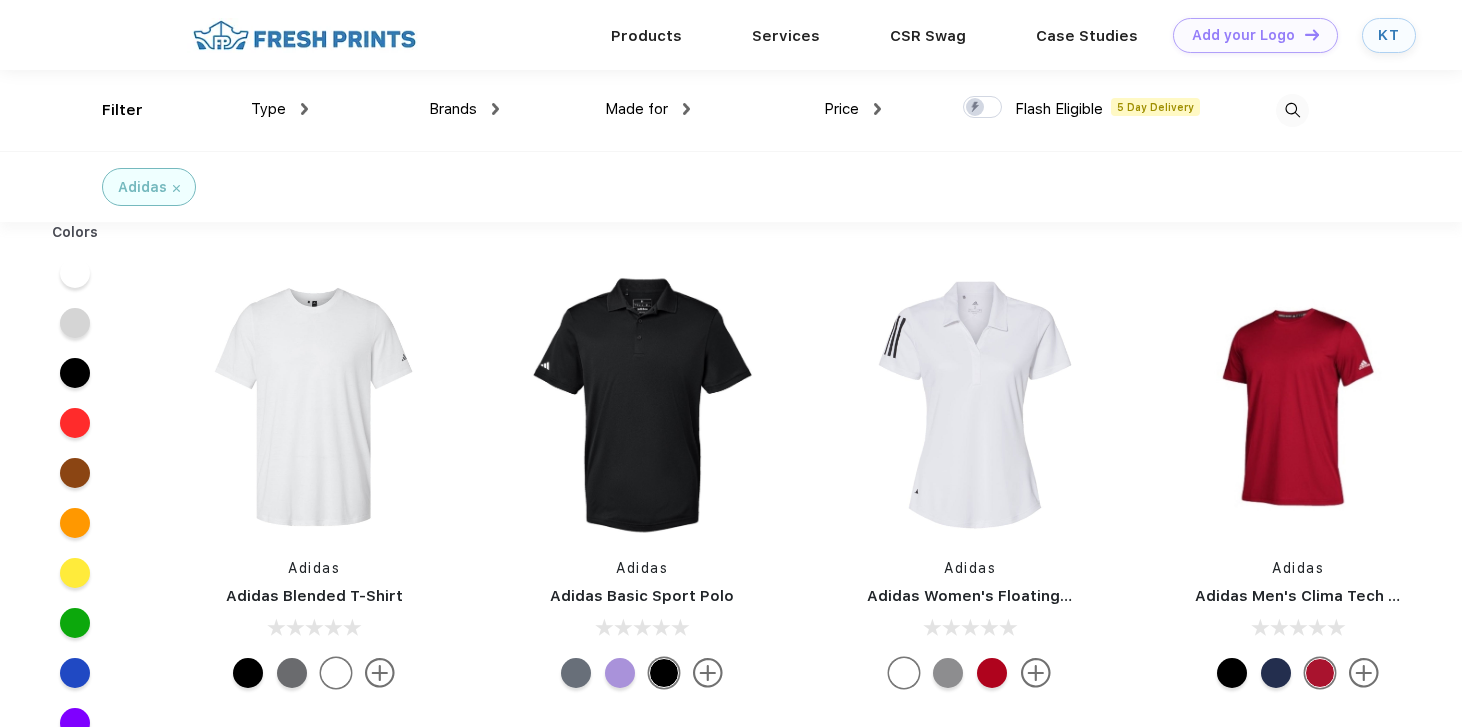 click at bounding box center [176, 188] 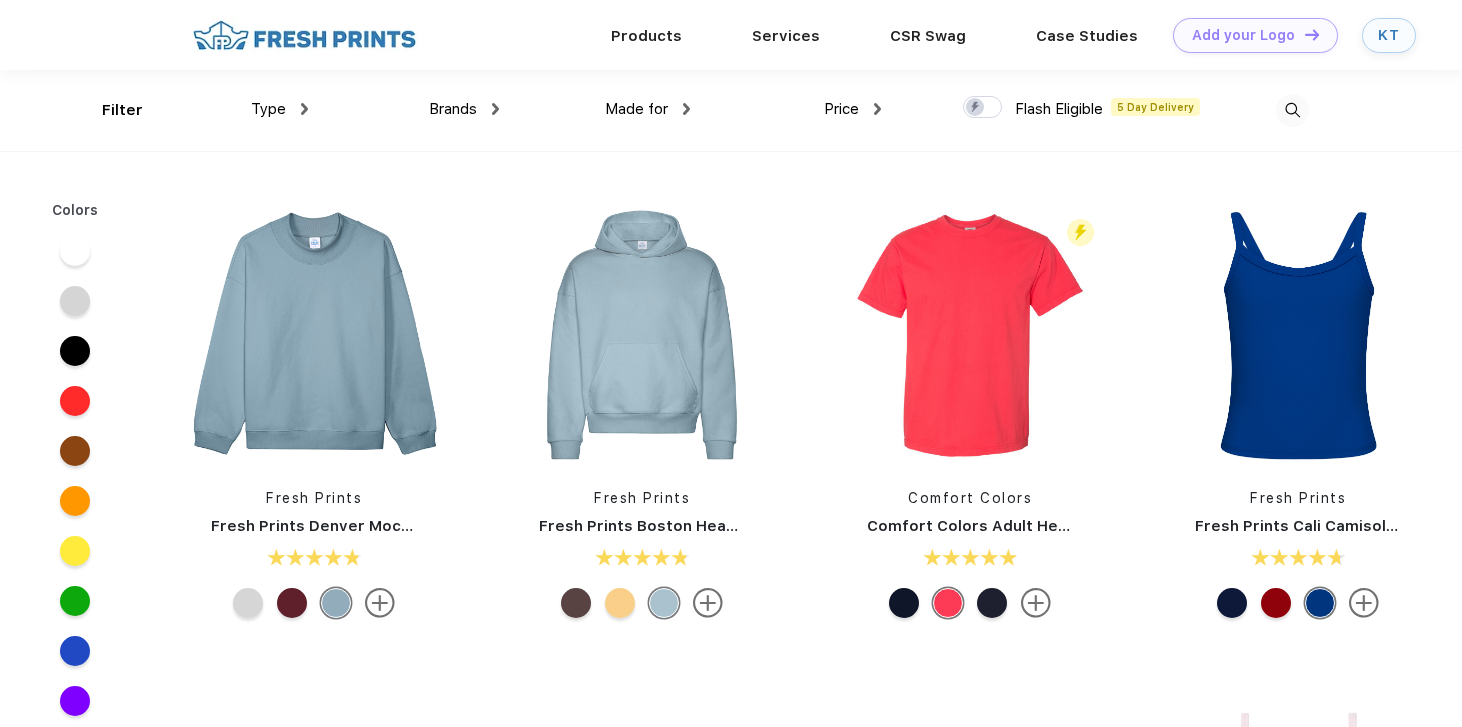 click on "Type" at bounding box center [279, 109] 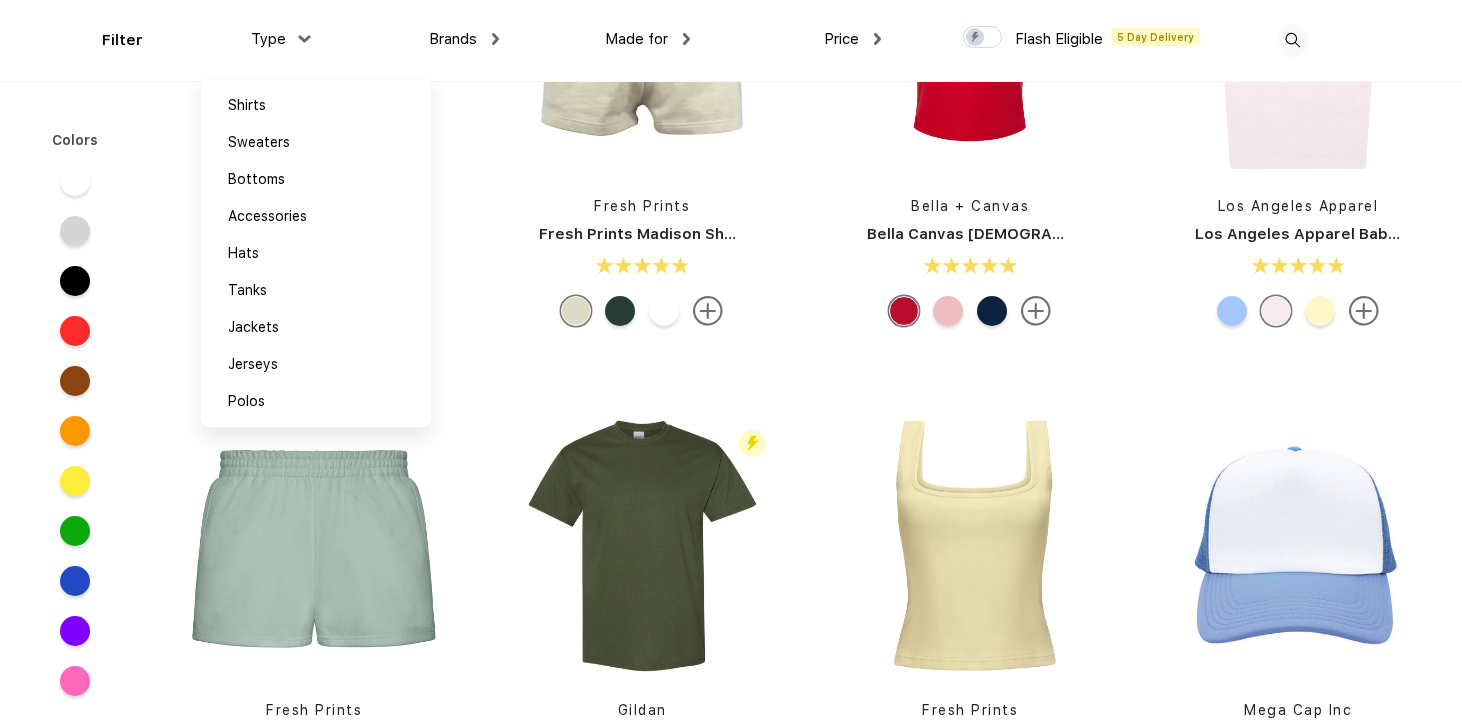 scroll, scrollTop: 0, scrollLeft: 0, axis: both 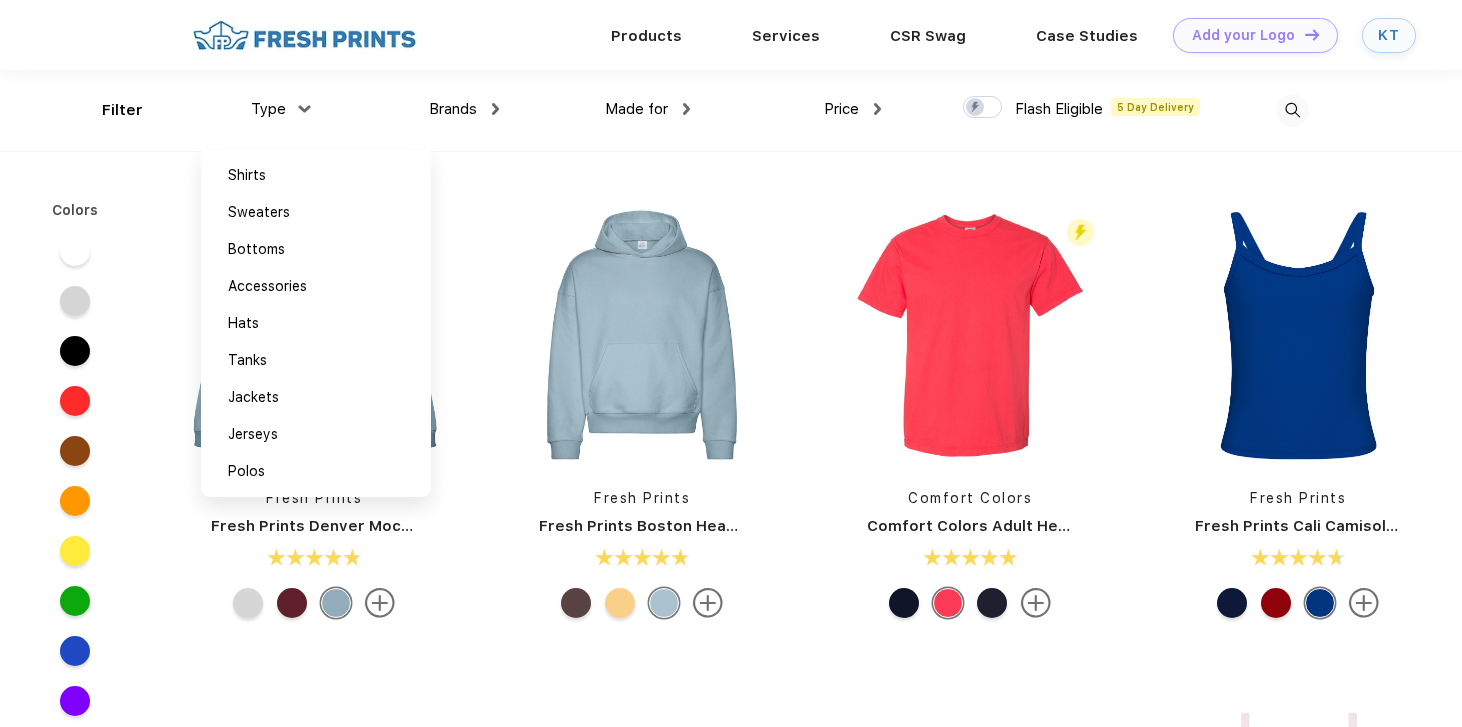 click at bounding box center [1292, 110] 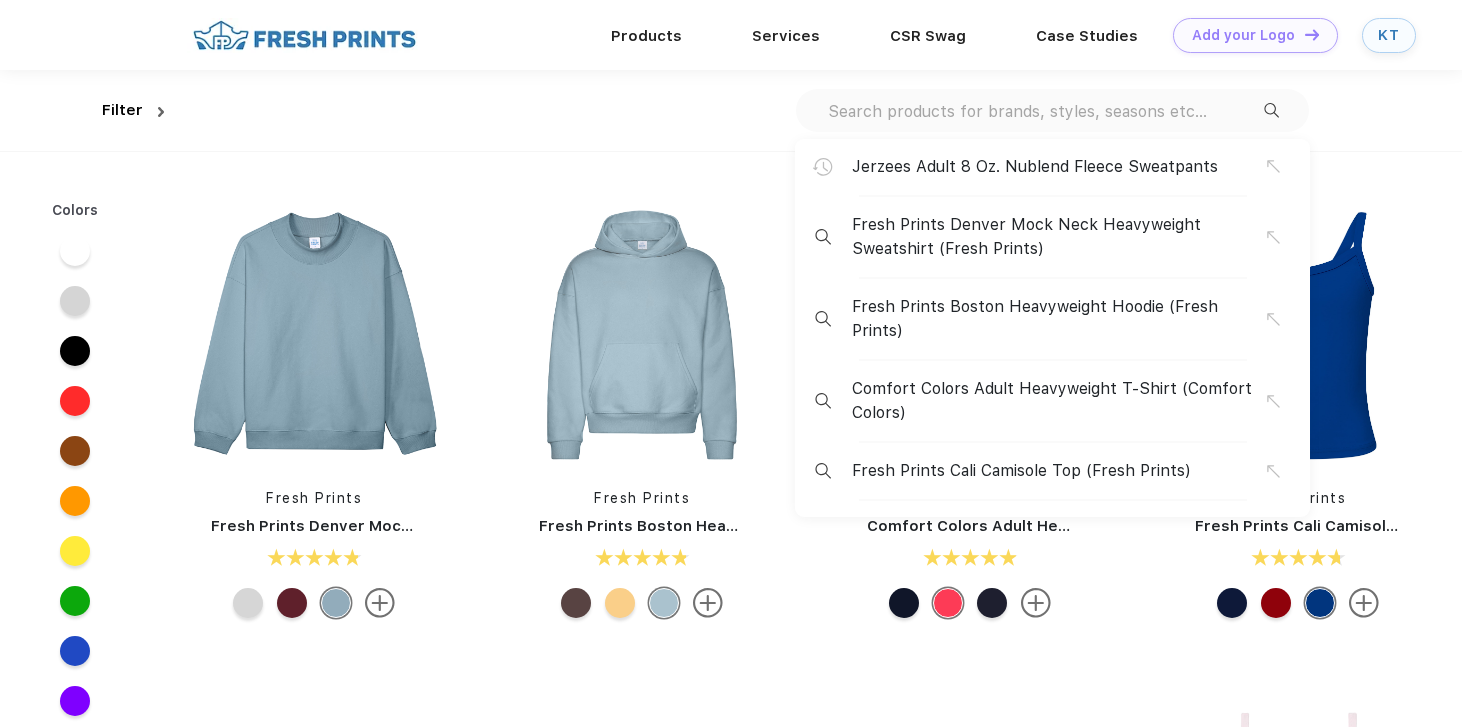 click at bounding box center [1045, 111] 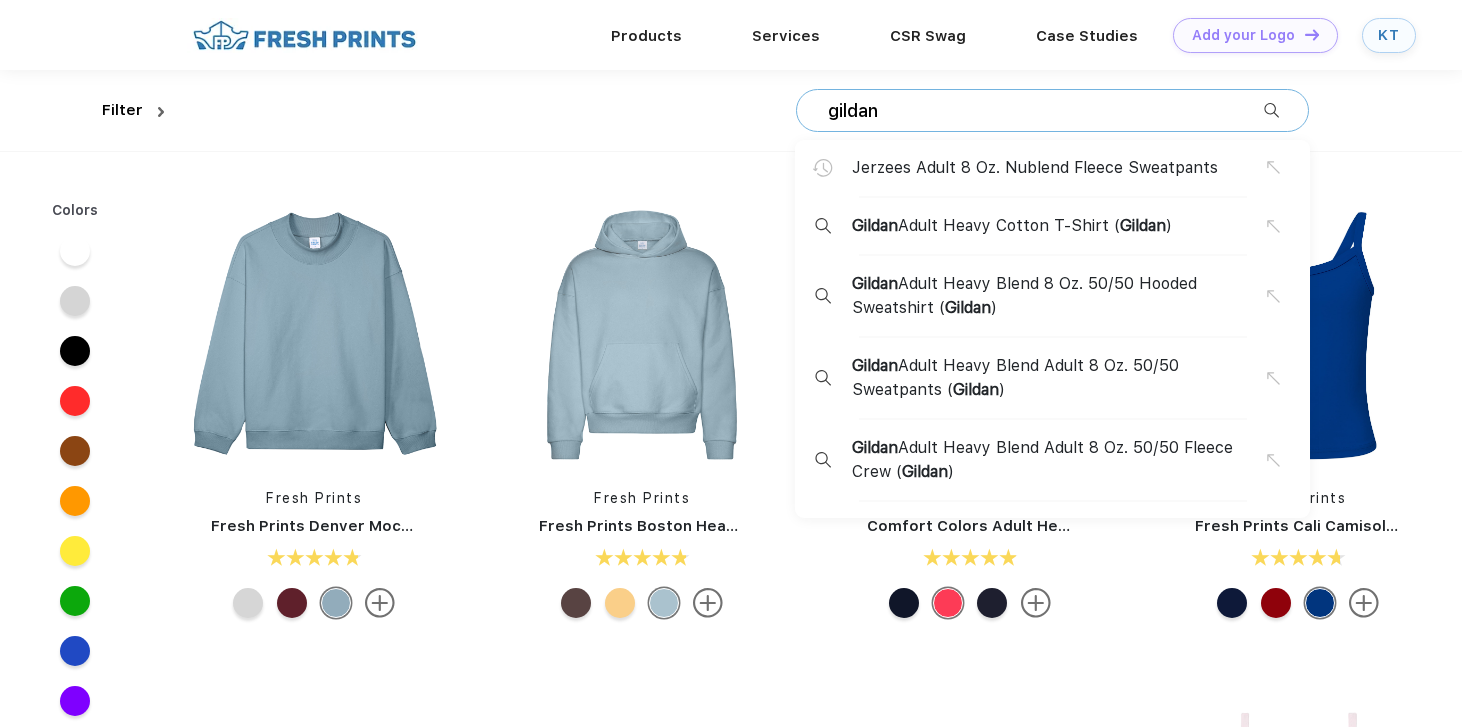 type on "gildan" 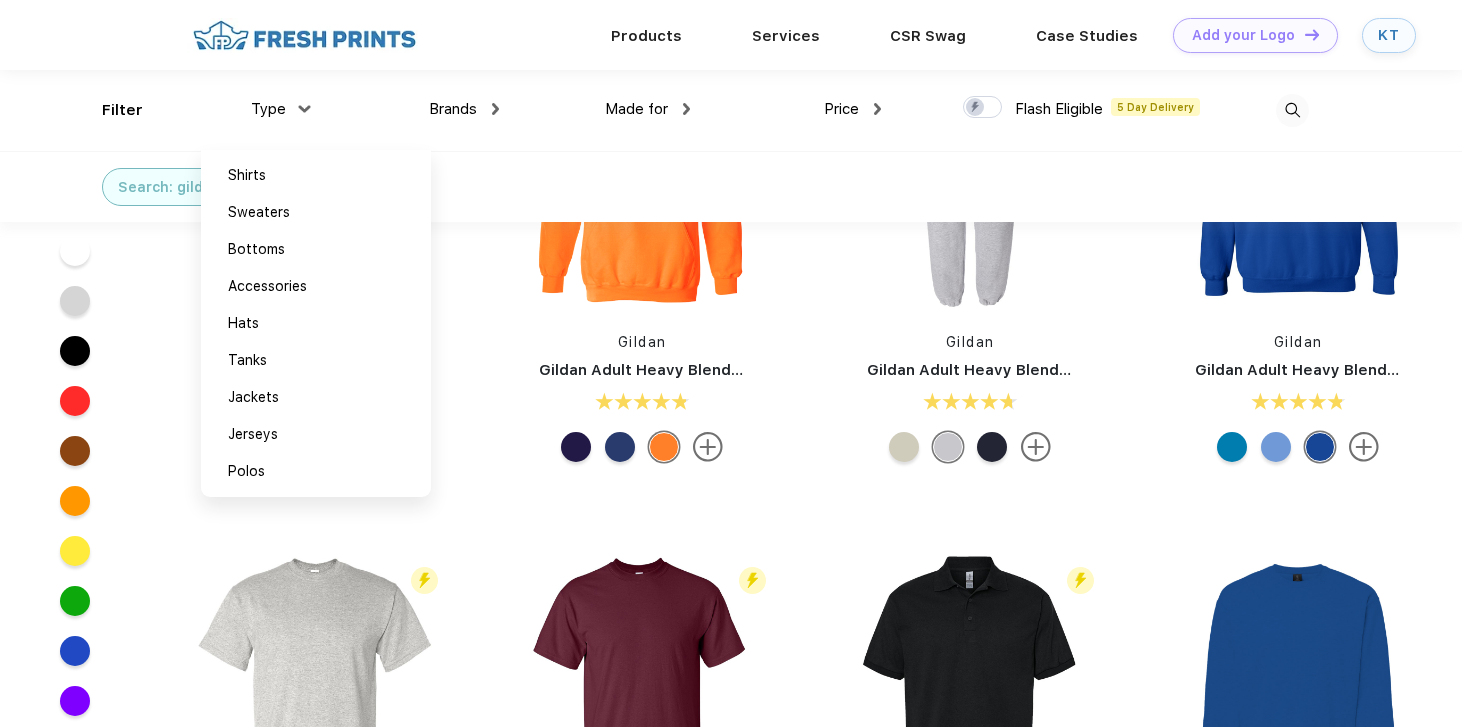 scroll, scrollTop: 0, scrollLeft: 0, axis: both 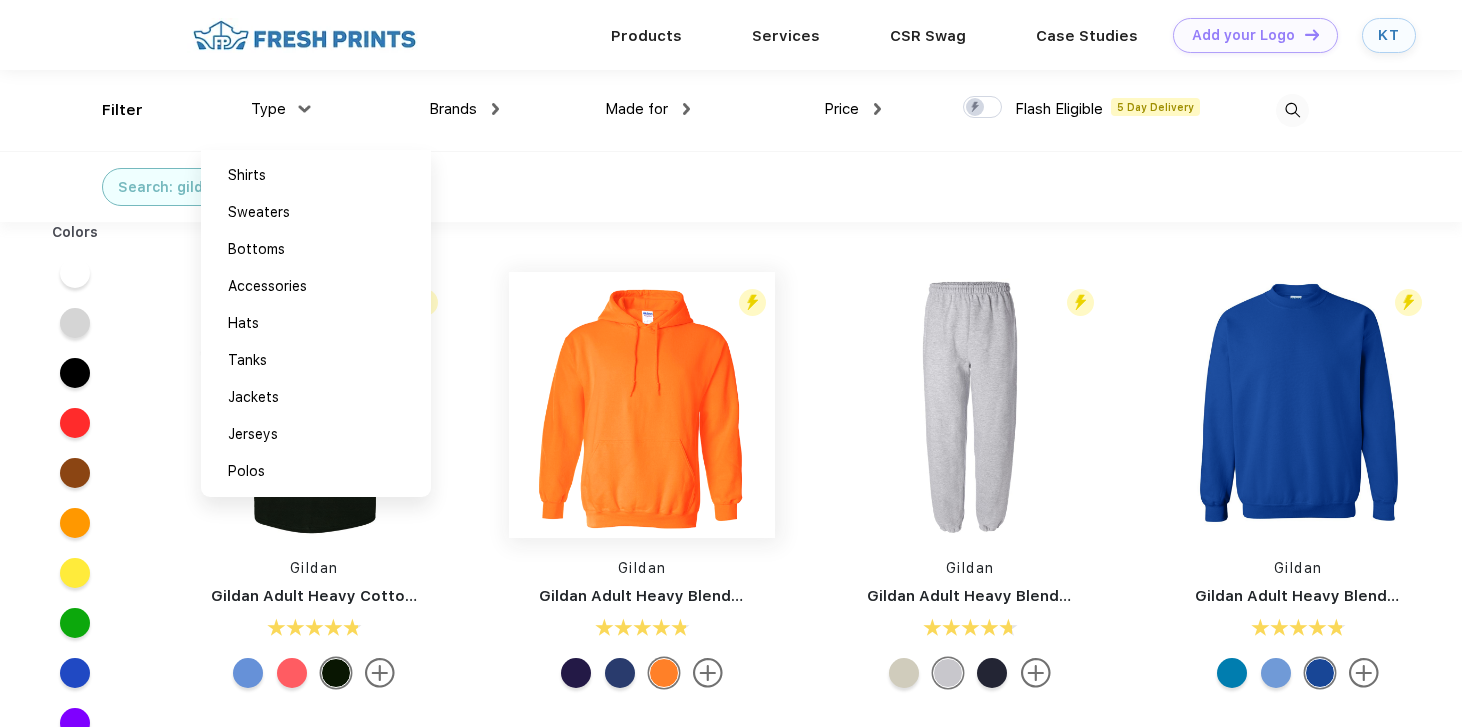 click at bounding box center (642, 405) 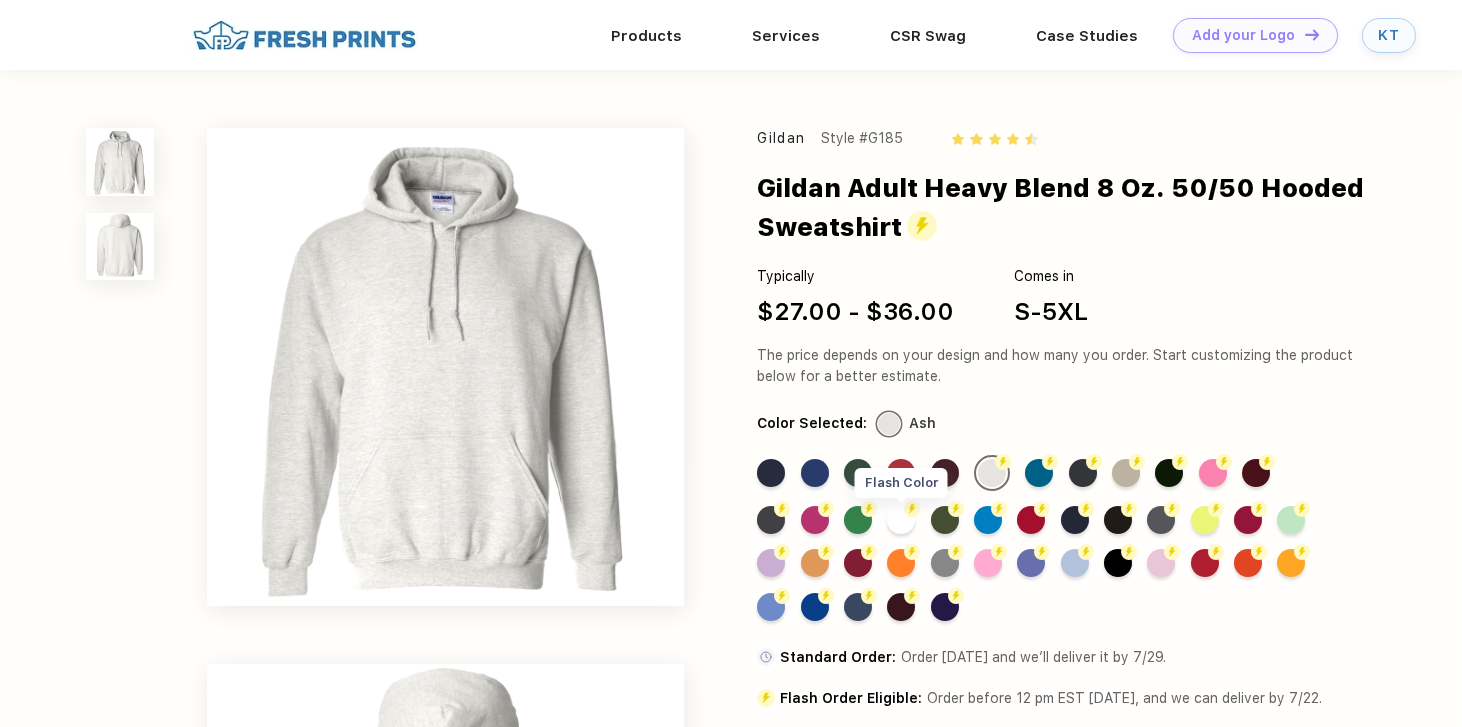 click on "Flash Color" at bounding box center [901, 520] 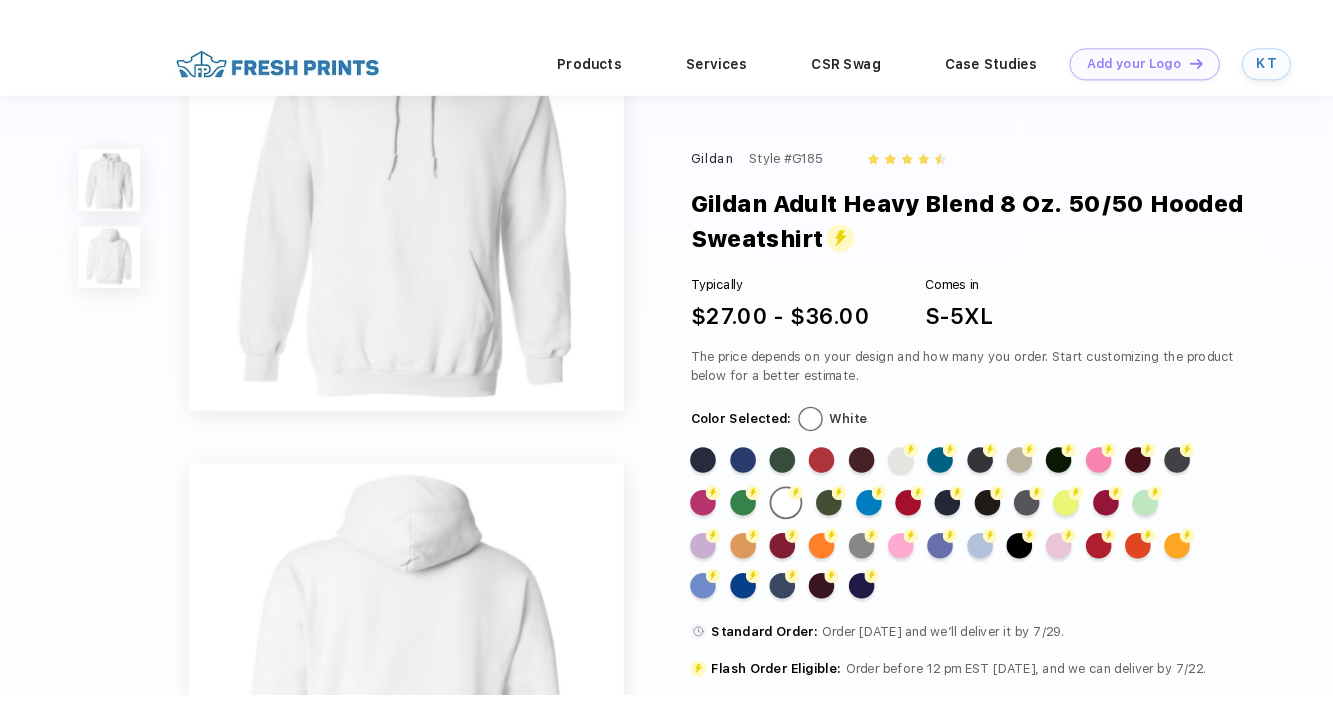scroll, scrollTop: 22, scrollLeft: 0, axis: vertical 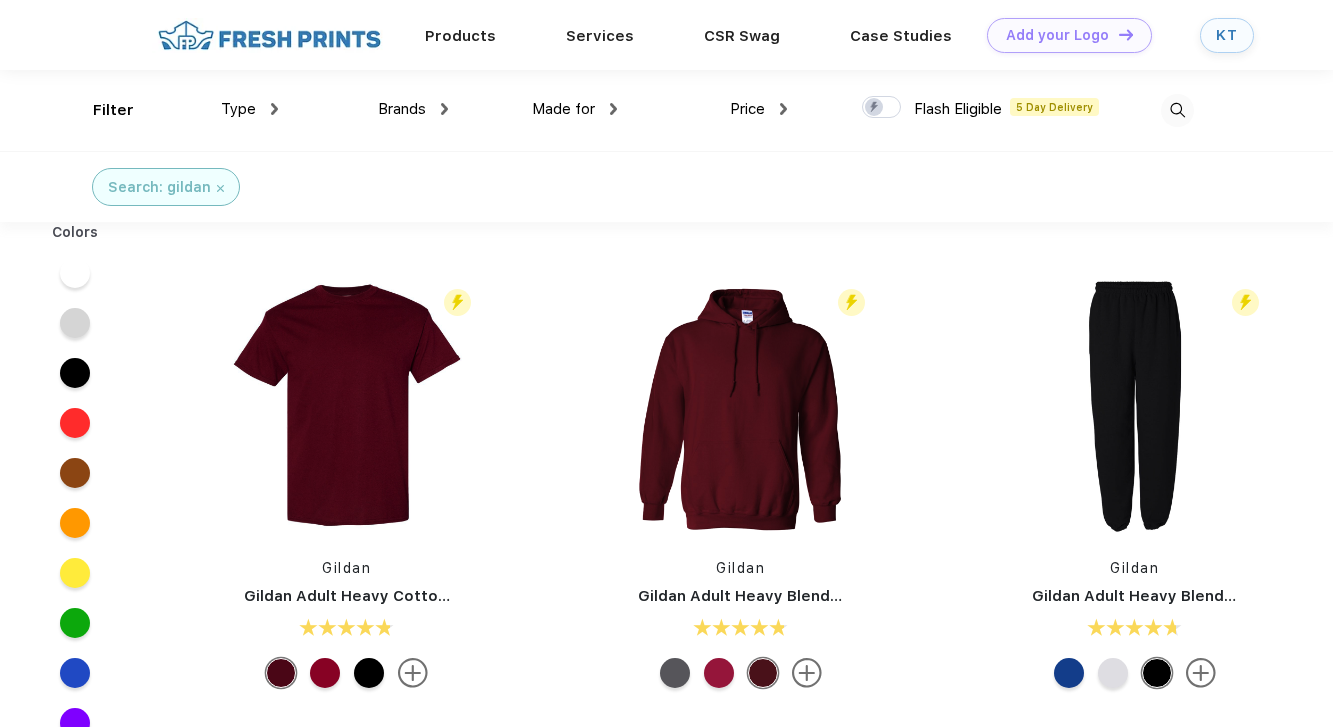 click on "Search: gildan" at bounding box center [166, 187] 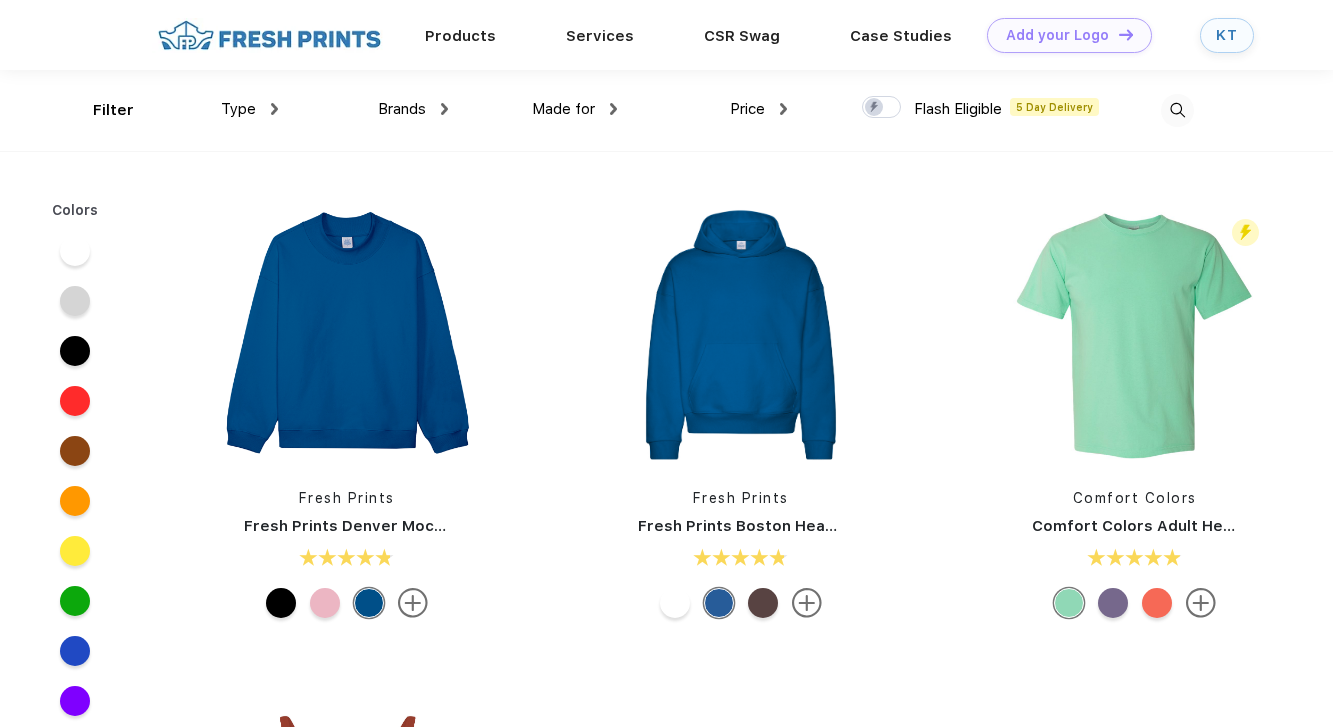 click at bounding box center (1177, 110) 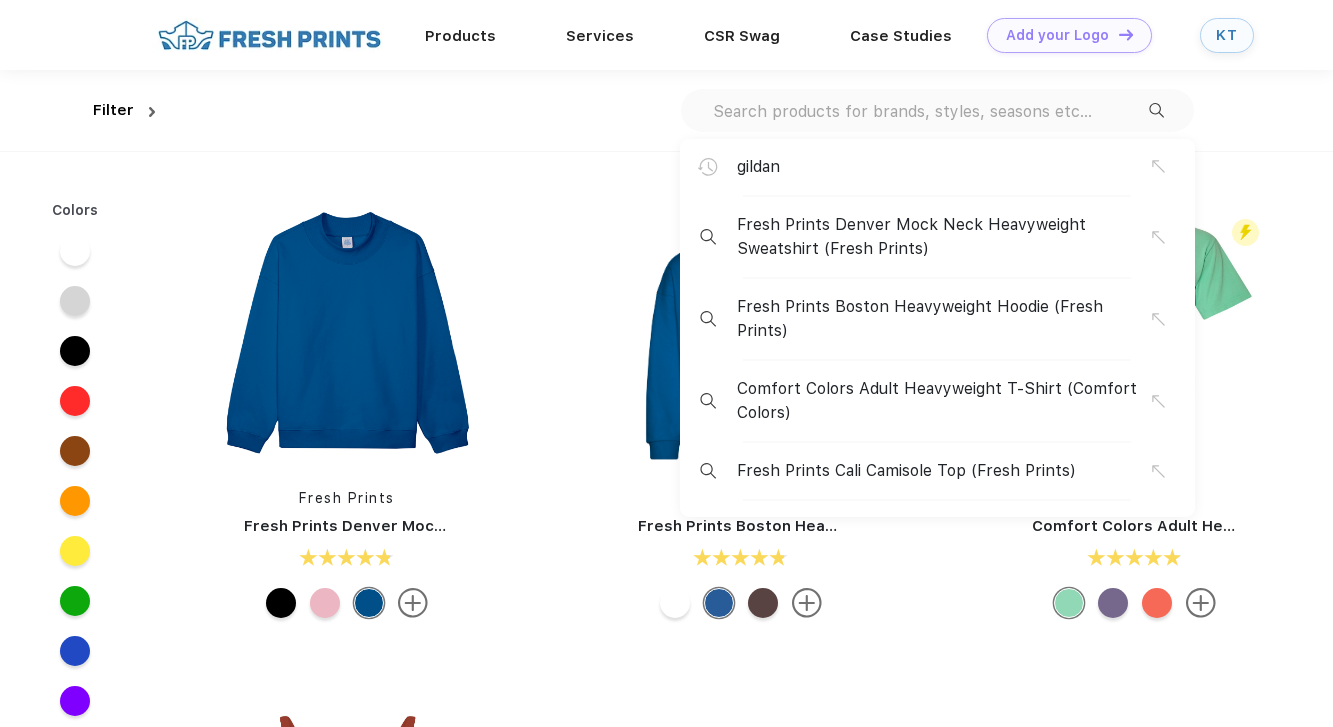 click on "gildan Fresh Prints Denver Mock Neck Heavyweight Sweatshirt (Fresh Prints) Fresh Prints Boston Heavyweight Hoodie (Fresh Prints) Comfort Colors Adult Heavyweight T-Shirt (Comfort Colors) Fresh Prints Cali Camisole Top (Fresh Prints)" at bounding box center [937, 110] 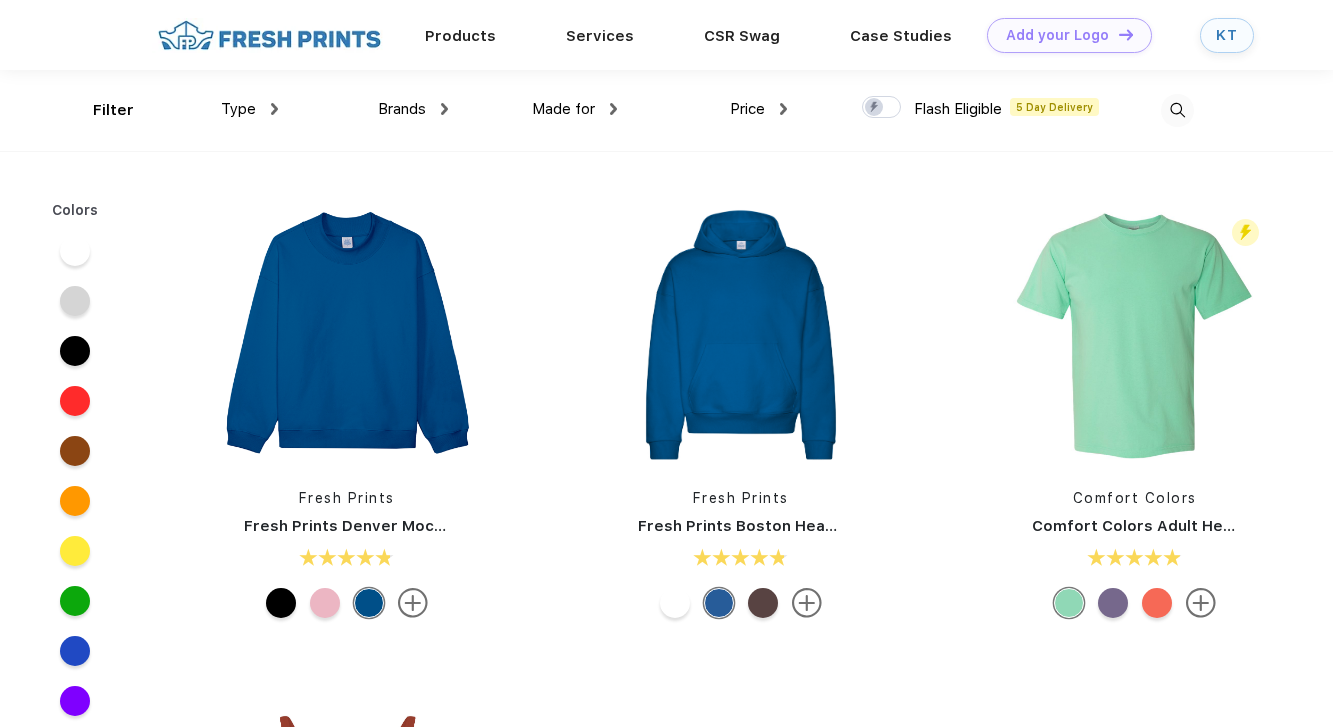 click at bounding box center (1177, 110) 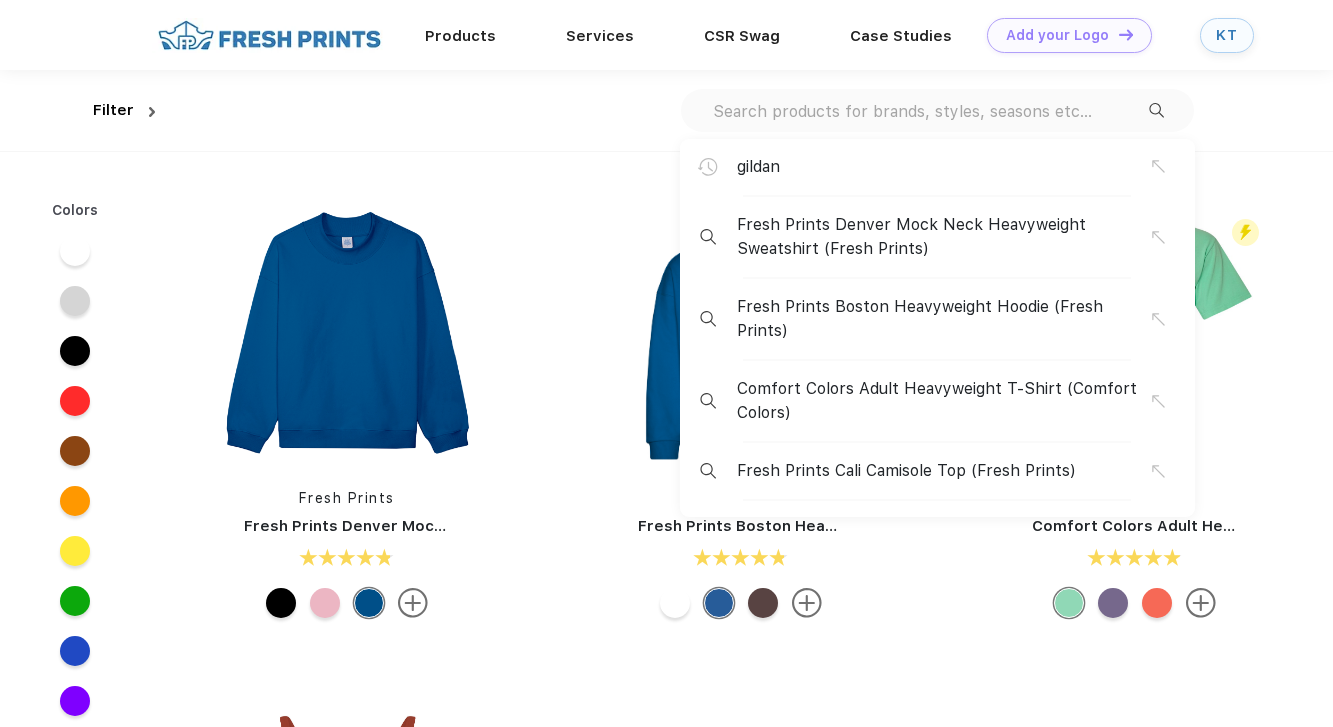 click at bounding box center (930, 111) 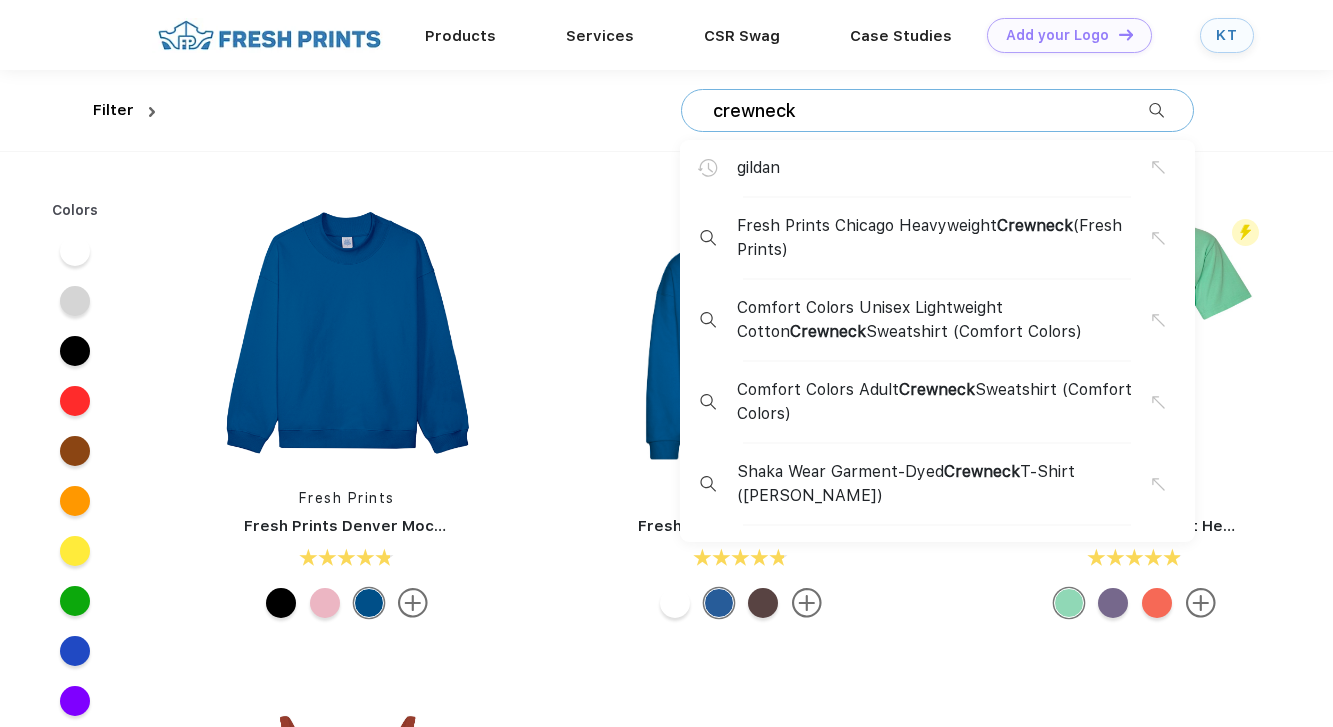 type on "crewneck" 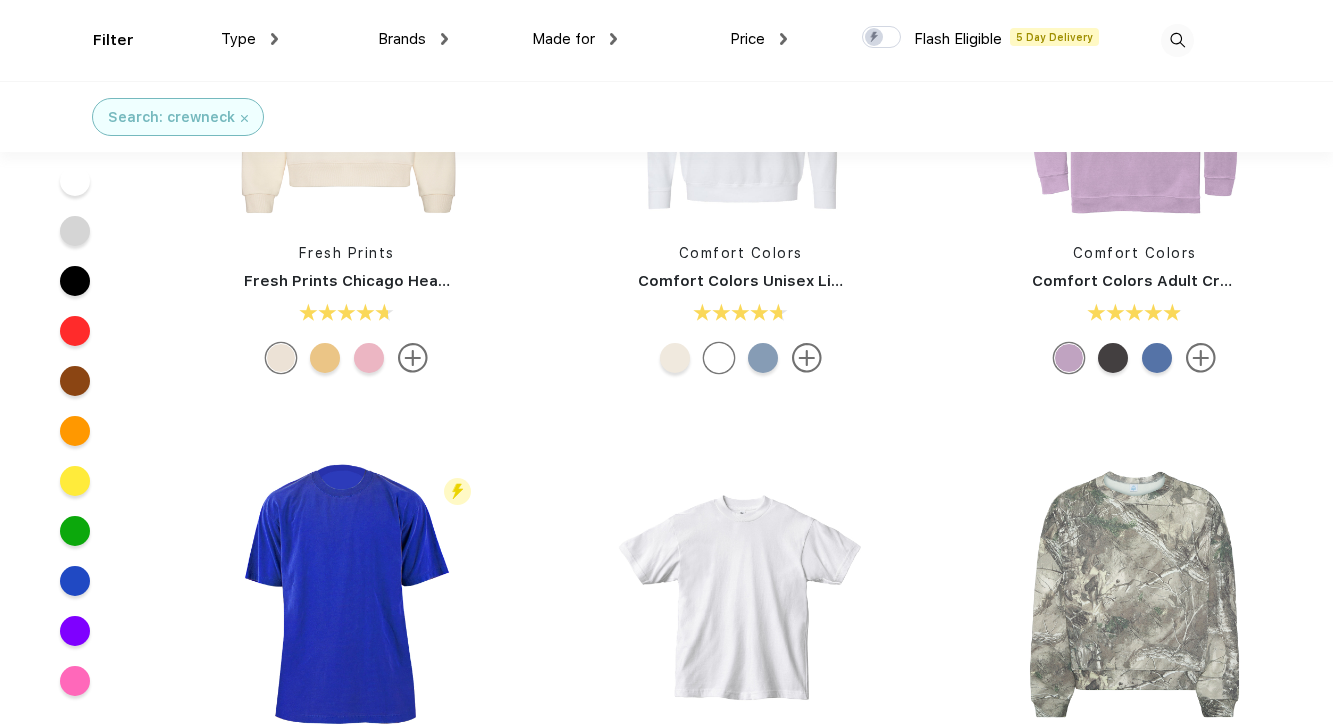 scroll, scrollTop: 164, scrollLeft: 0, axis: vertical 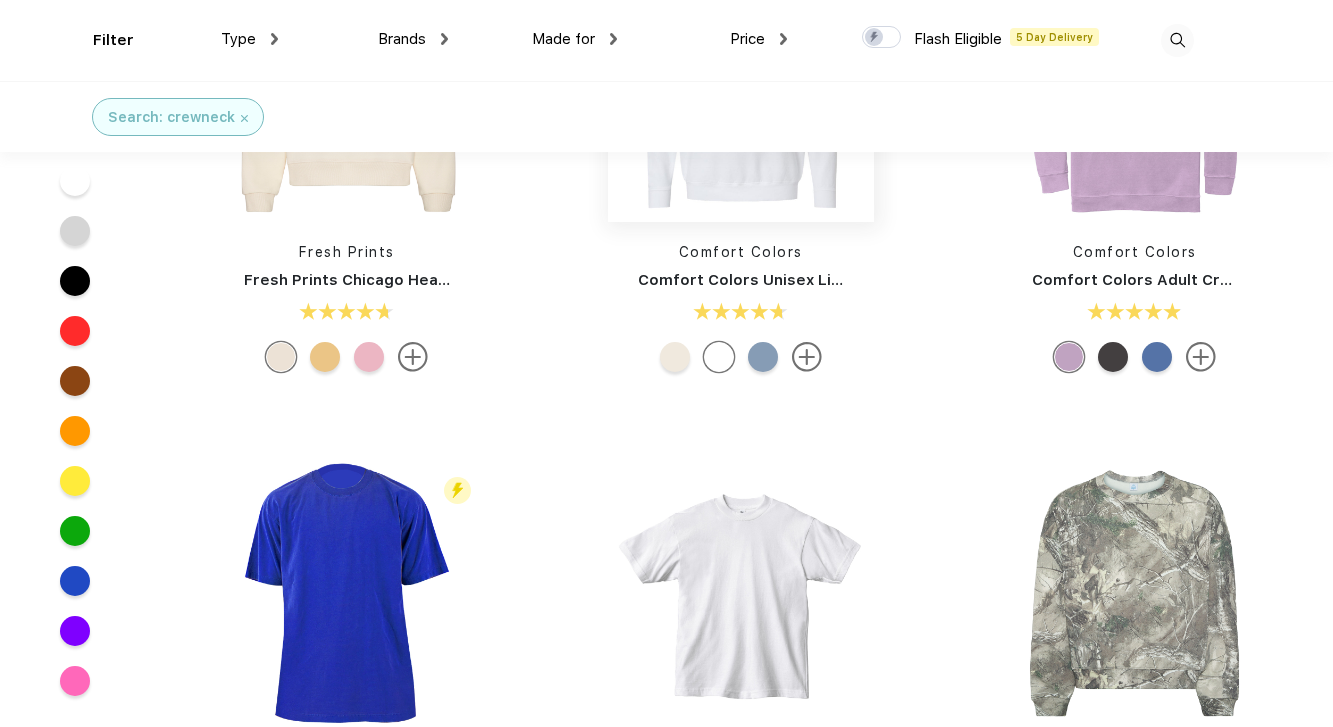 click at bounding box center (741, 89) 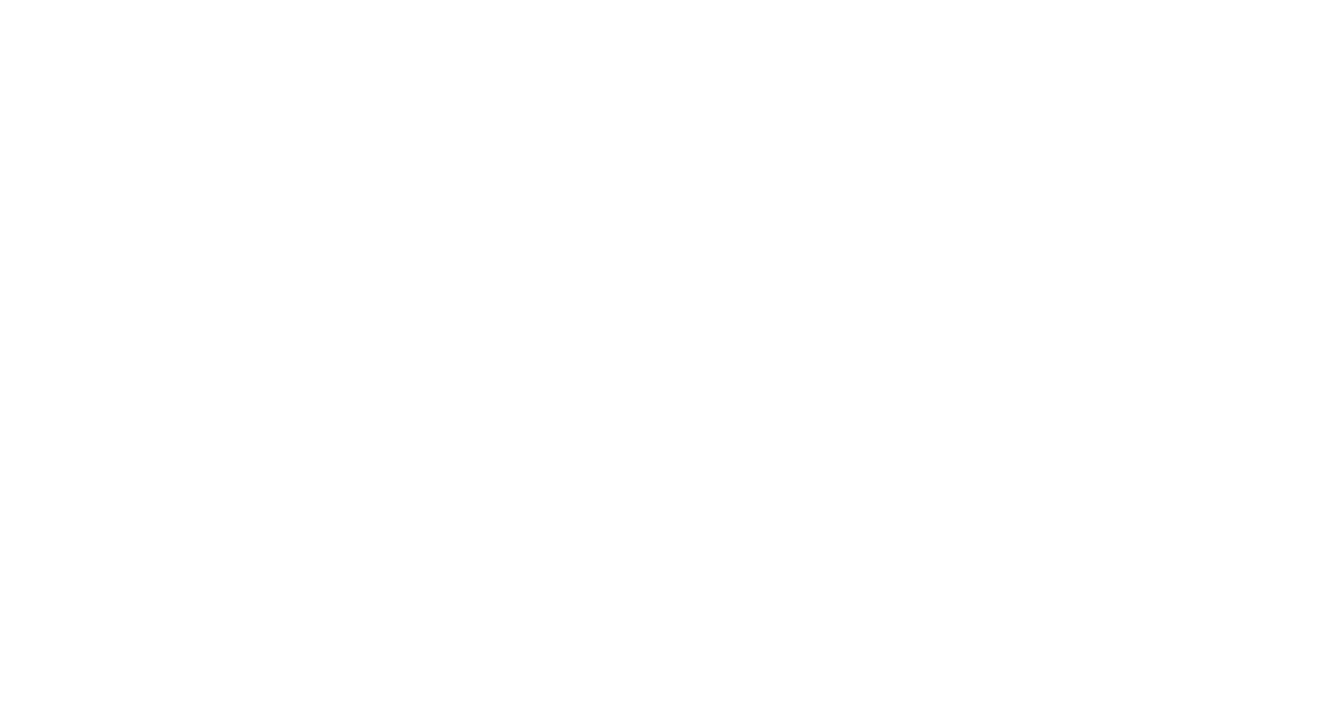 scroll, scrollTop: 0, scrollLeft: 0, axis: both 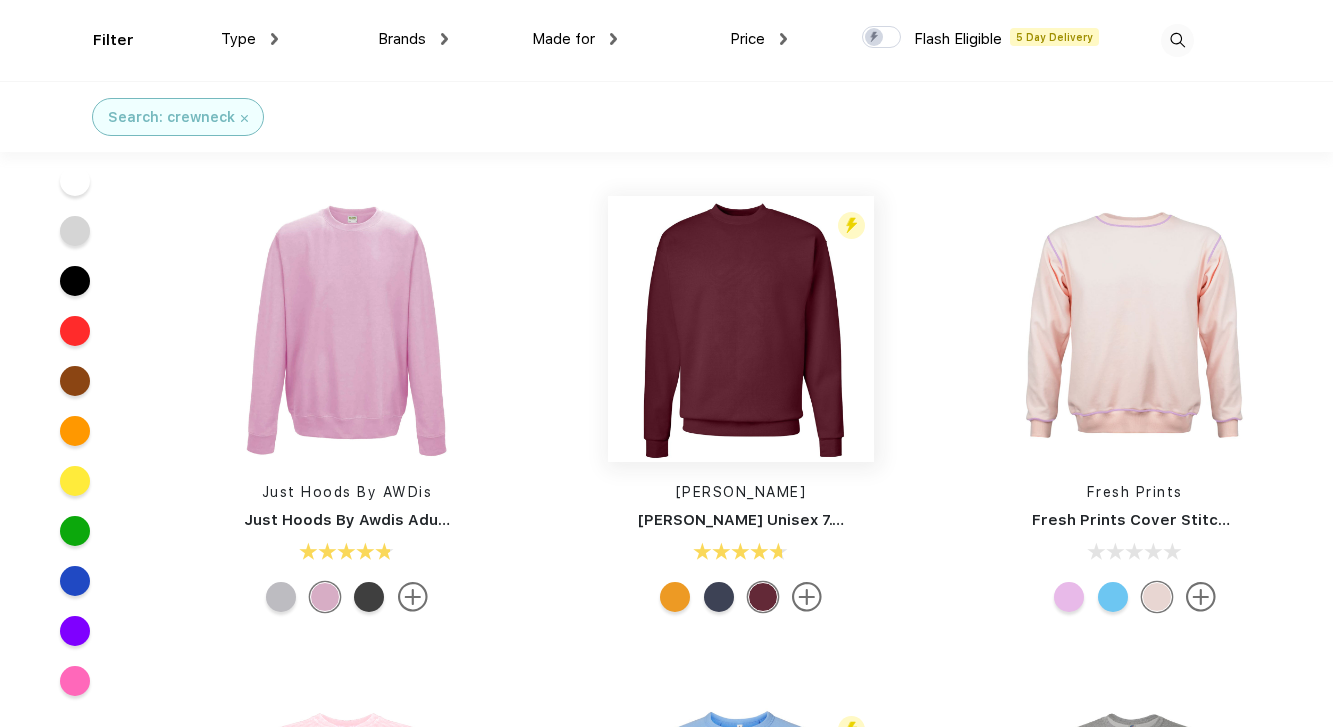 click at bounding box center [741, 329] 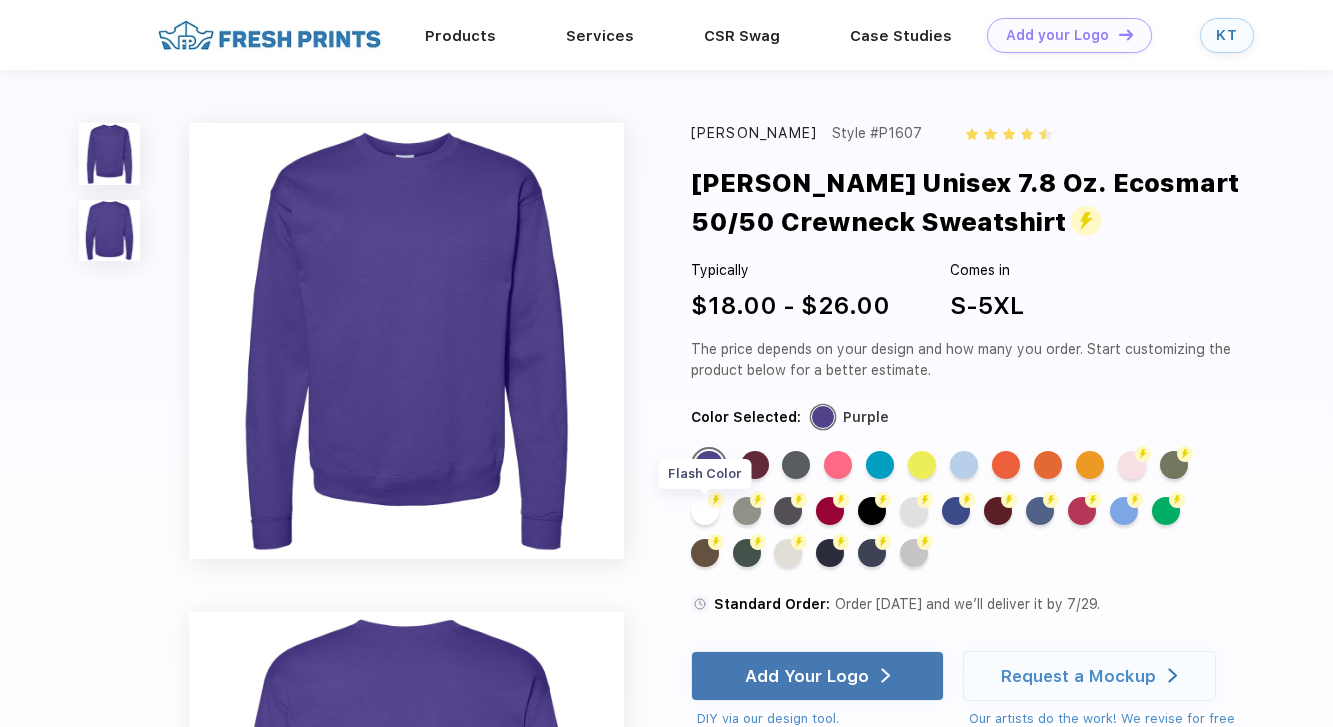 click on "Flash Color" at bounding box center [705, 511] 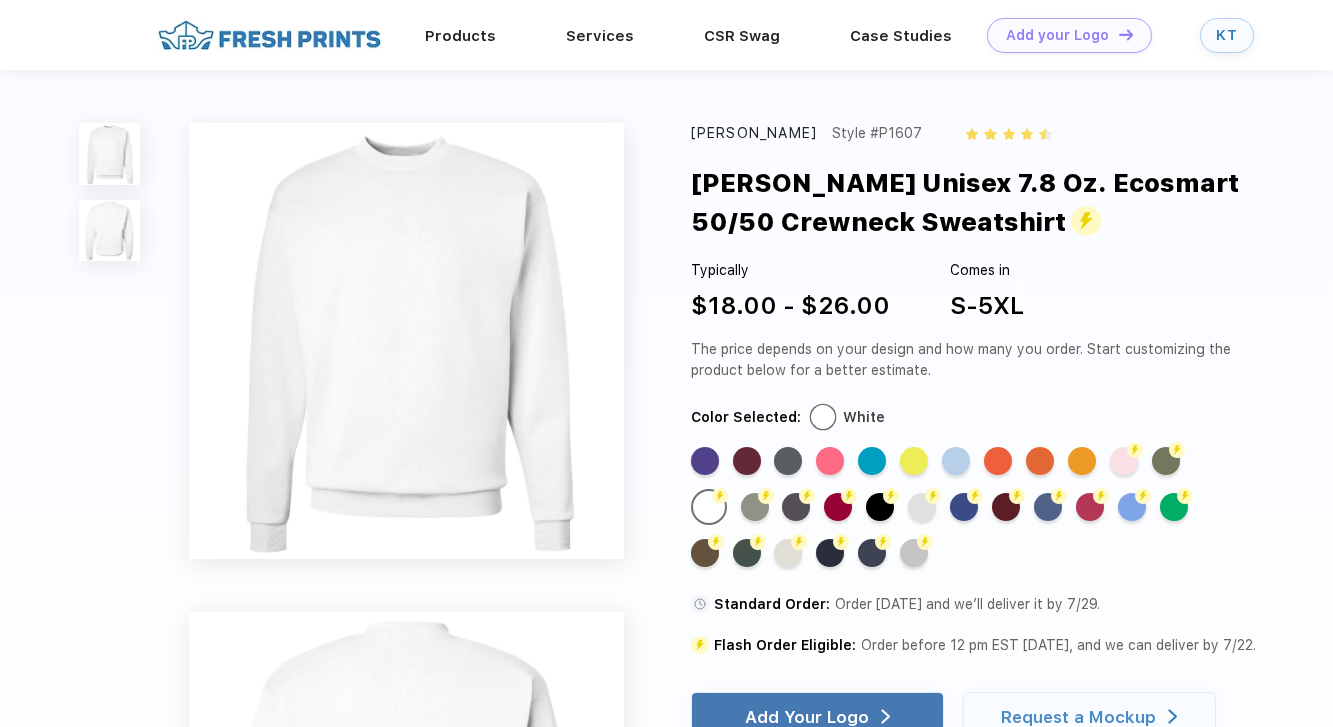 scroll, scrollTop: 932, scrollLeft: 0, axis: vertical 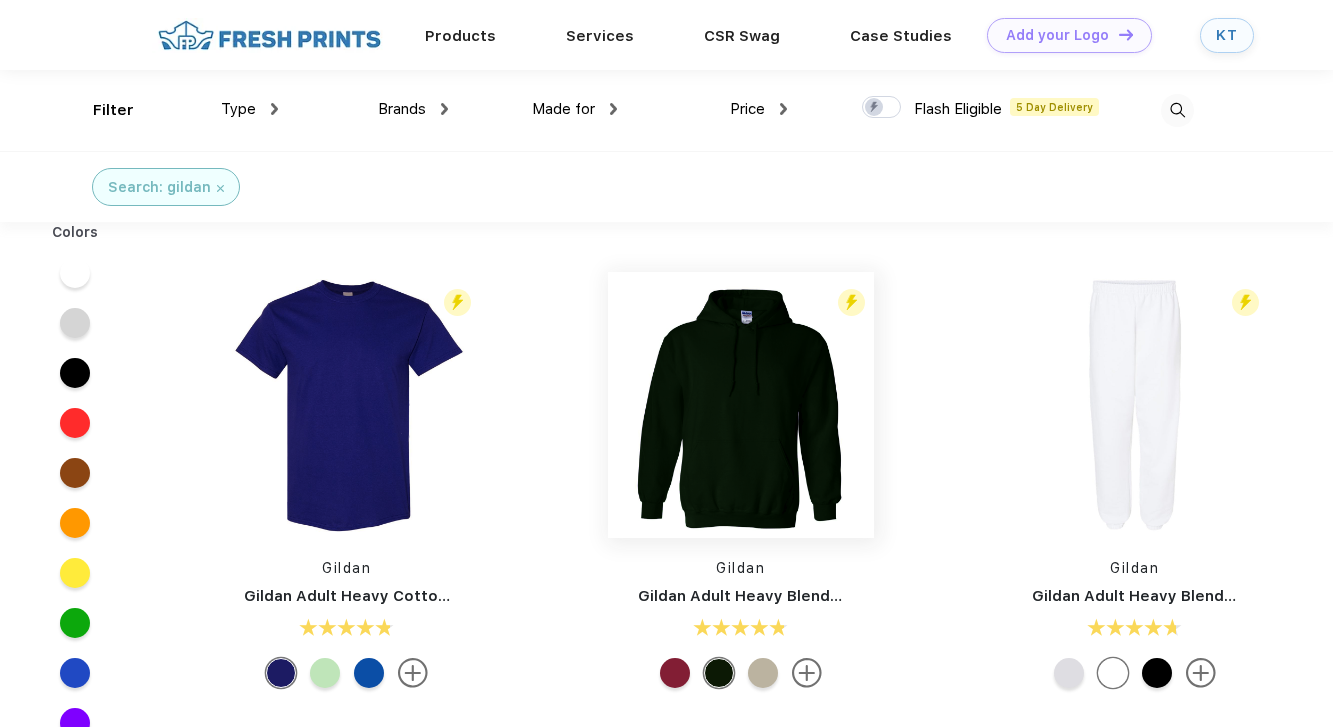 click at bounding box center (741, 405) 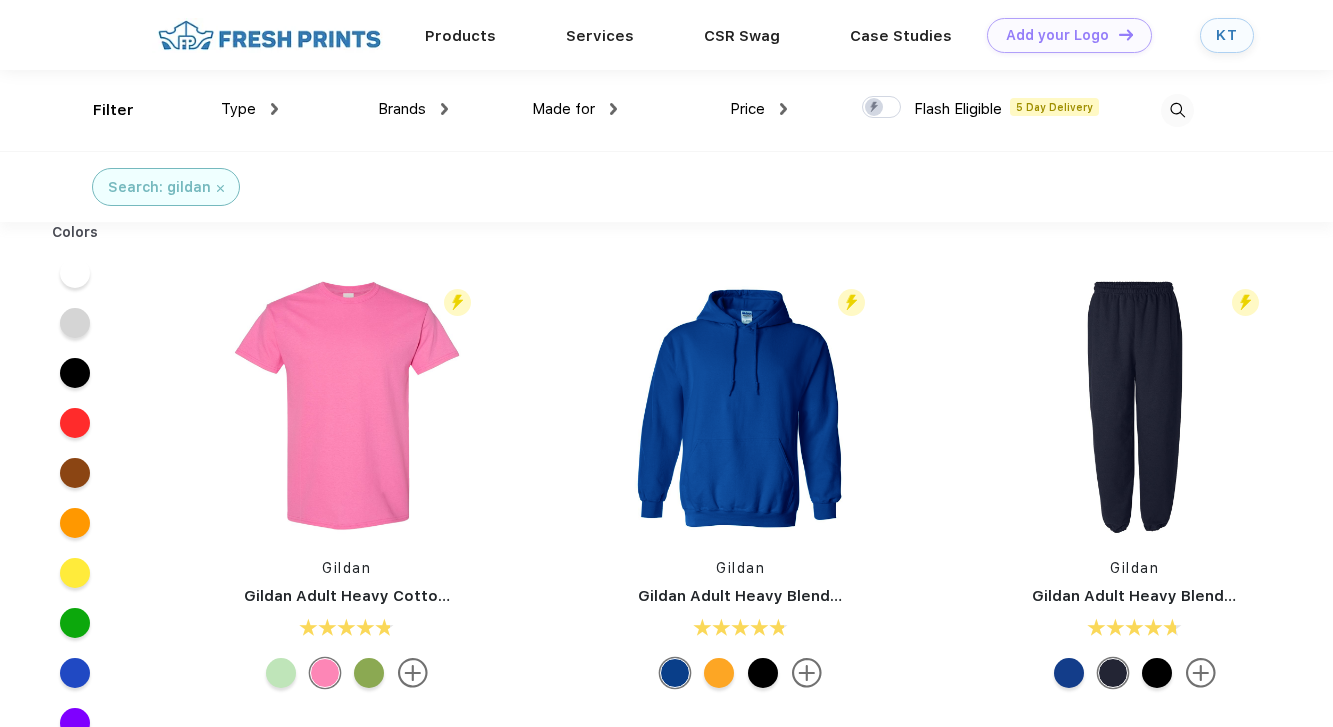 scroll, scrollTop: 0, scrollLeft: 0, axis: both 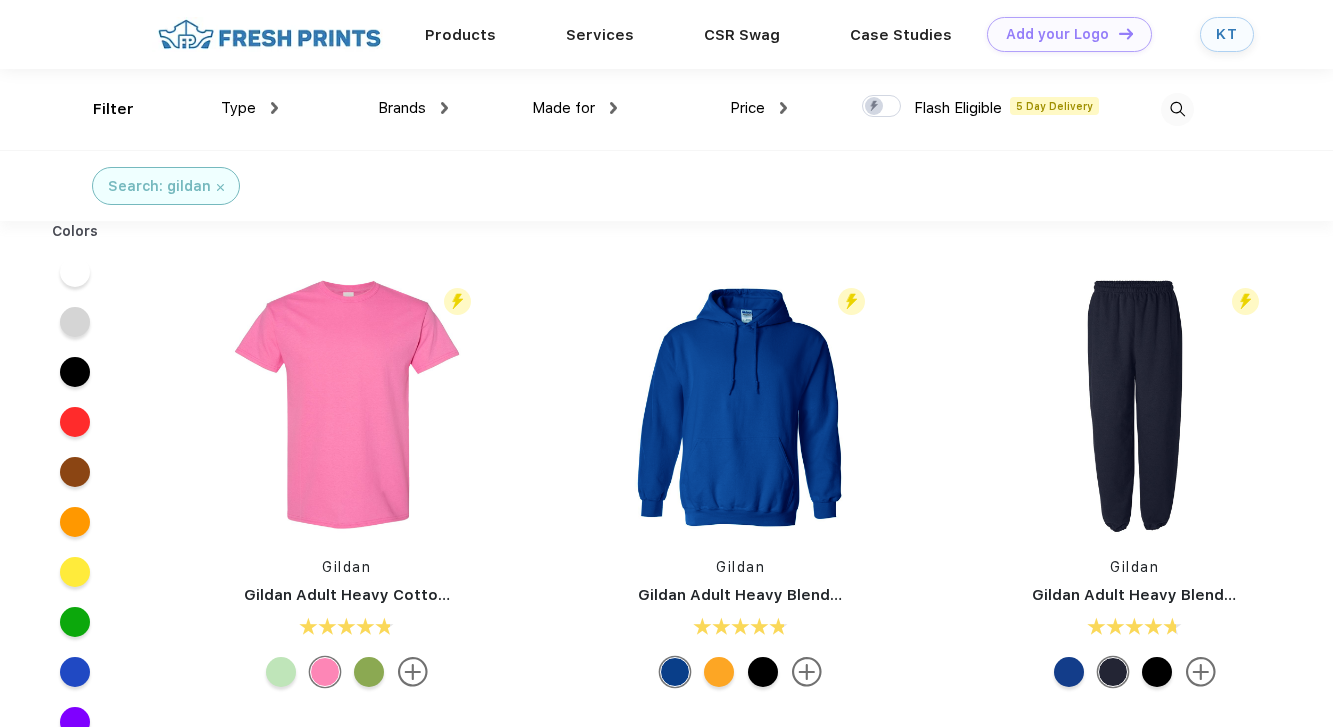 click on "Search: gildan" at bounding box center (166, 186) 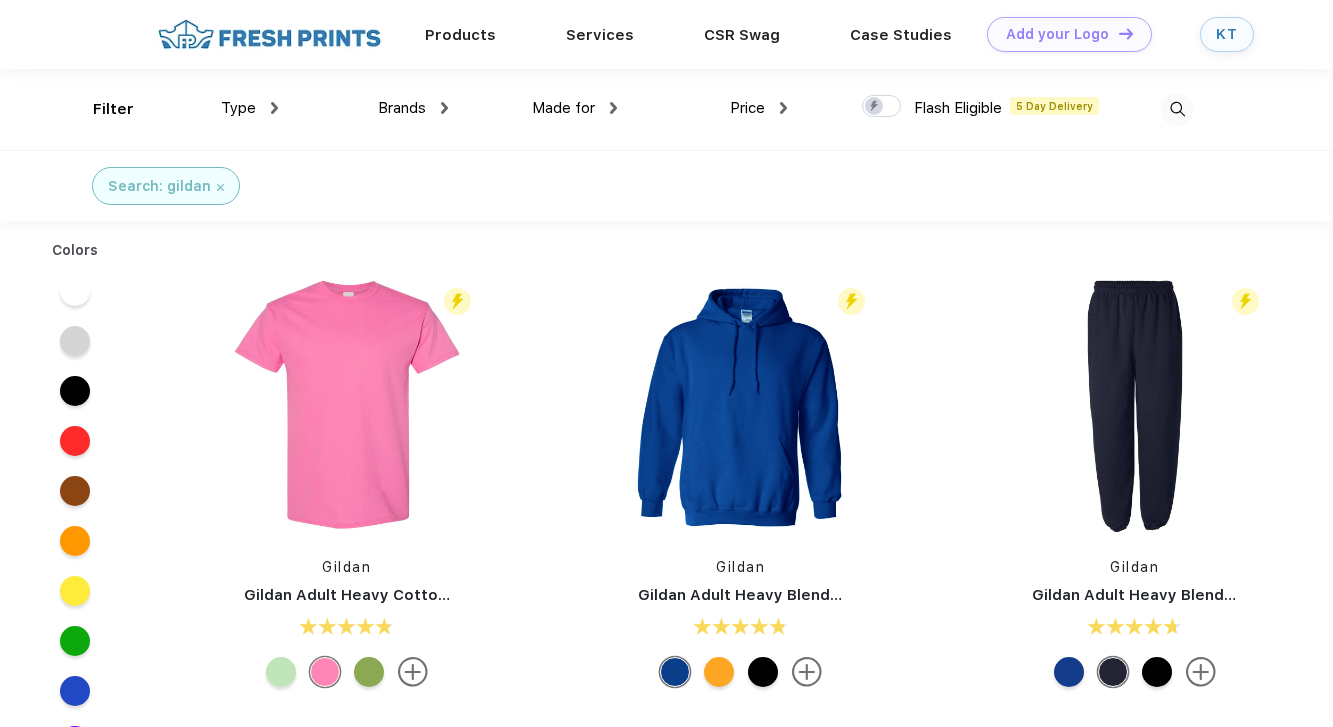 click at bounding box center (220, 187) 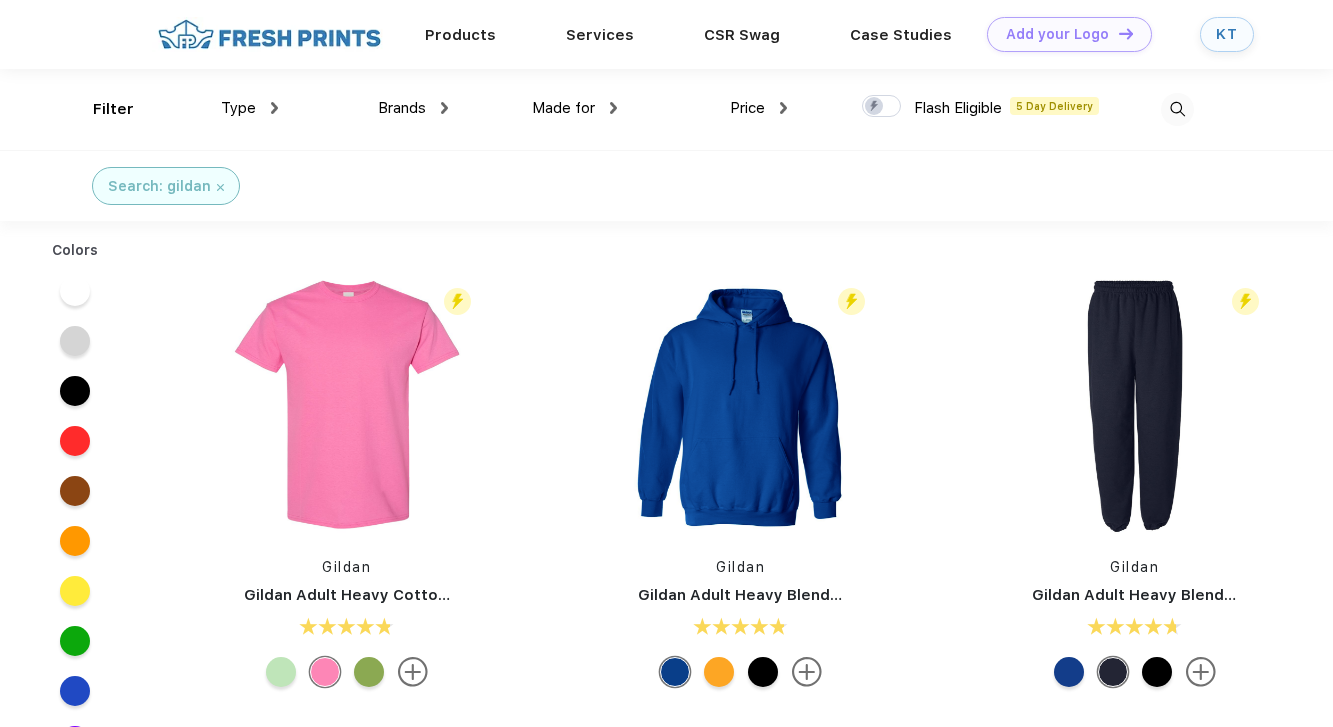 scroll, scrollTop: 0, scrollLeft: 0, axis: both 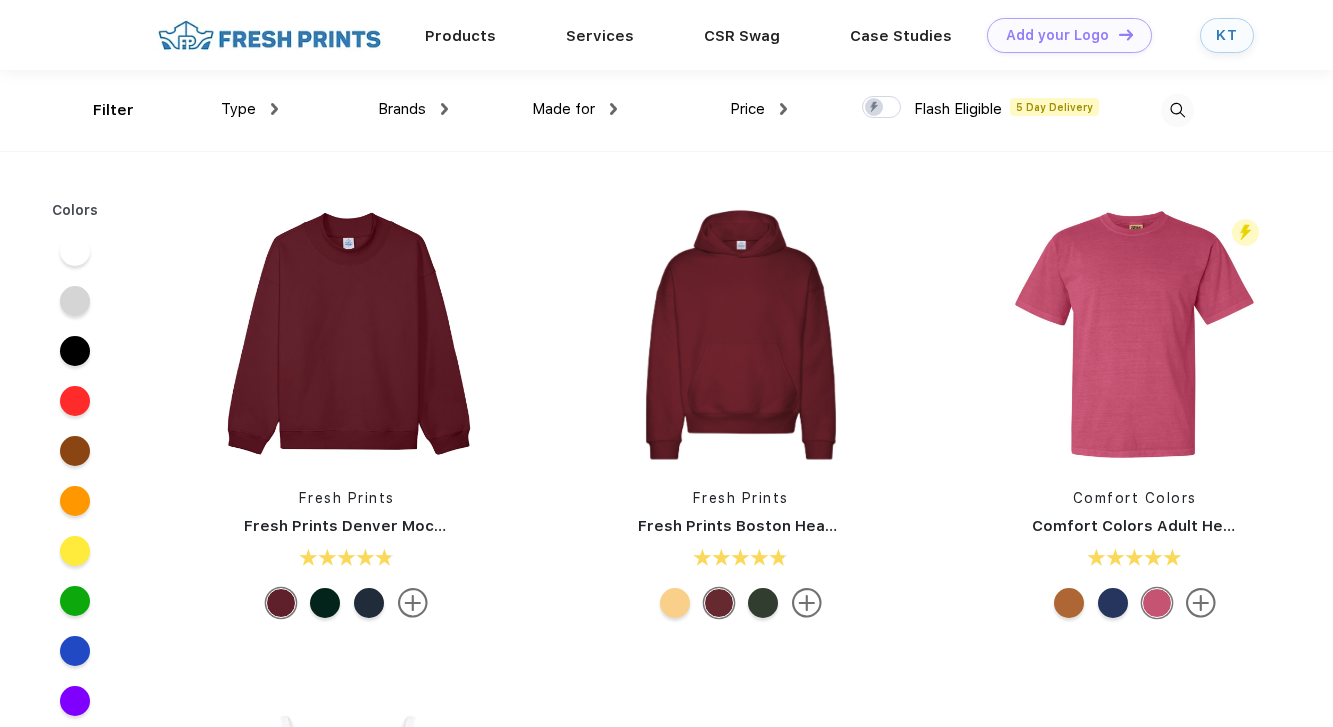 click on "Type" at bounding box center [249, 109] 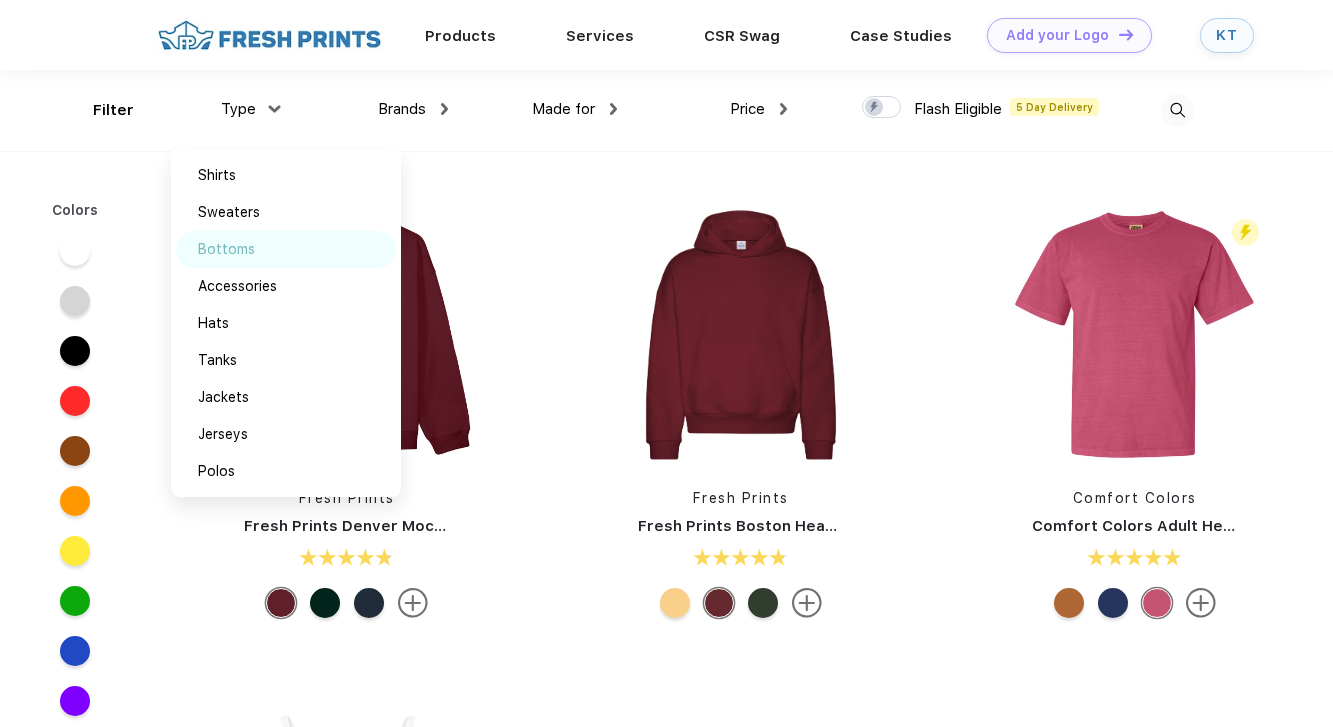 click on "Bottoms" at bounding box center (226, 249) 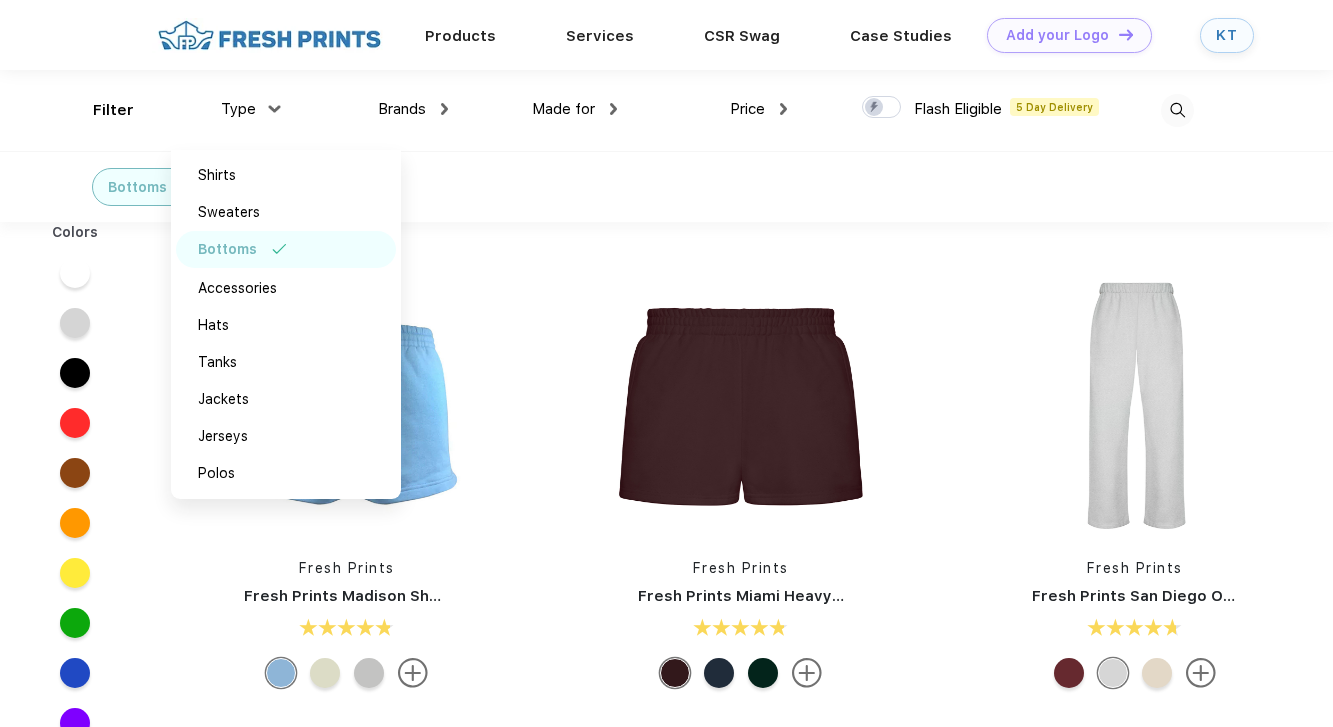 click on "Fresh Prints   Fresh Prints Miami Heavyweight Shorts" at bounding box center (741, 484) 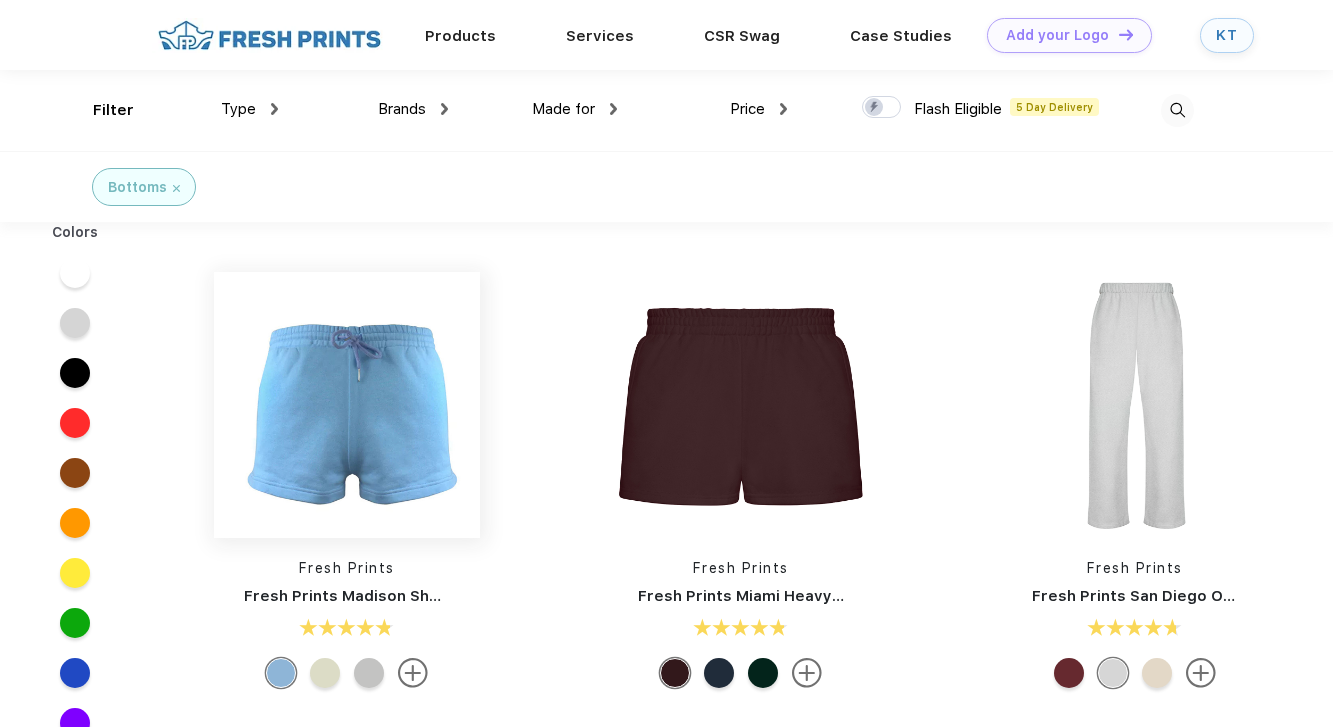 click at bounding box center (347, 405) 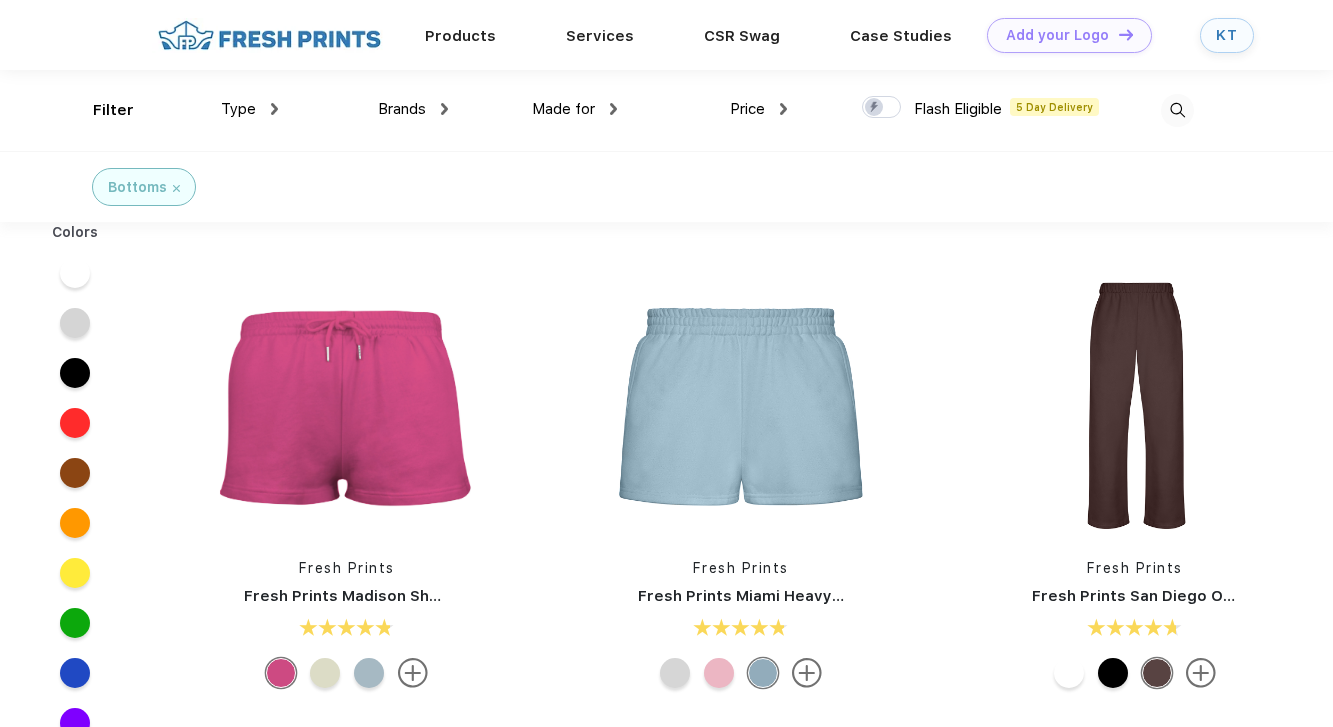 scroll, scrollTop: 0, scrollLeft: 0, axis: both 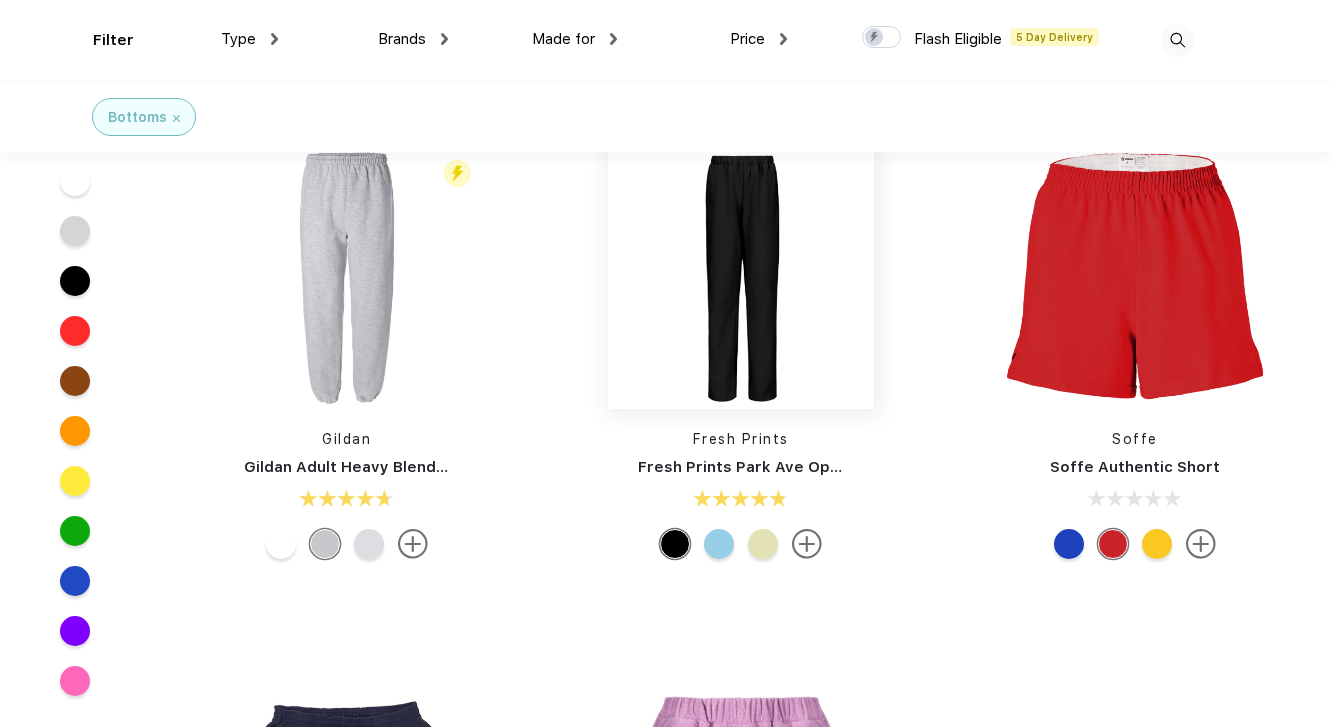 click at bounding box center (741, 276) 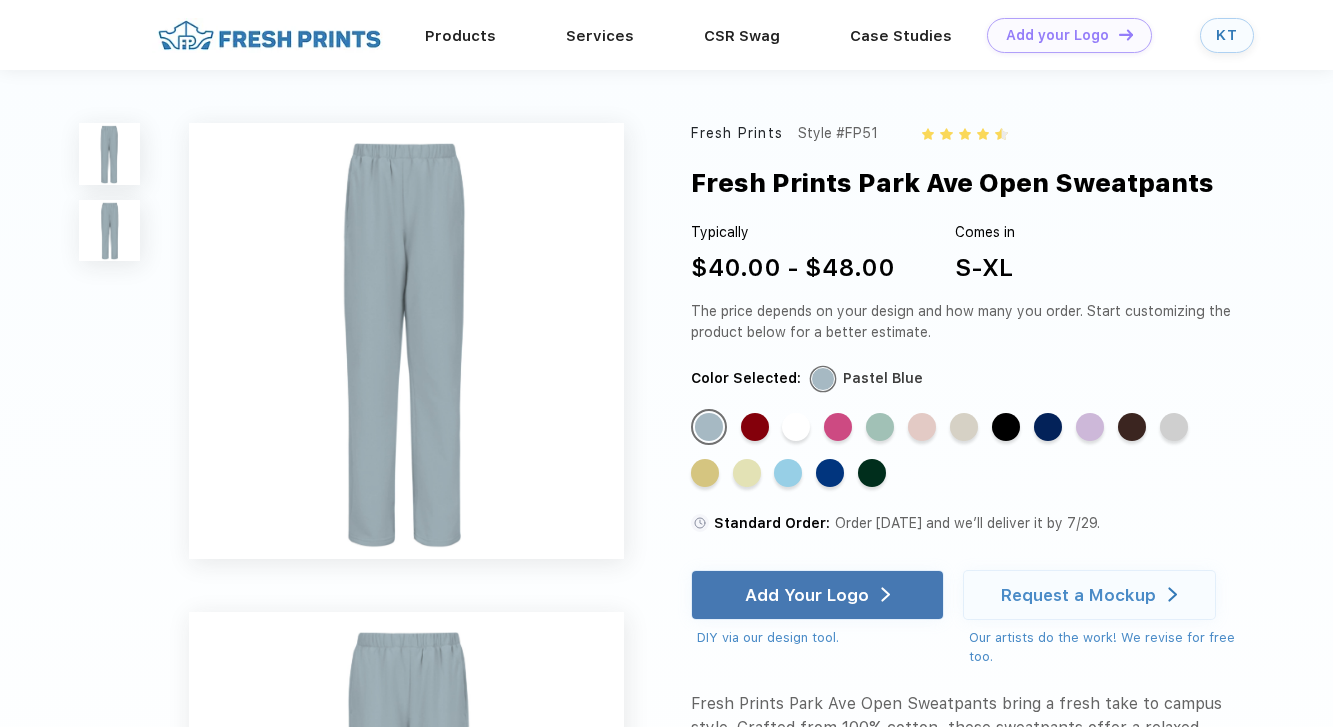 scroll, scrollTop: 481, scrollLeft: 0, axis: vertical 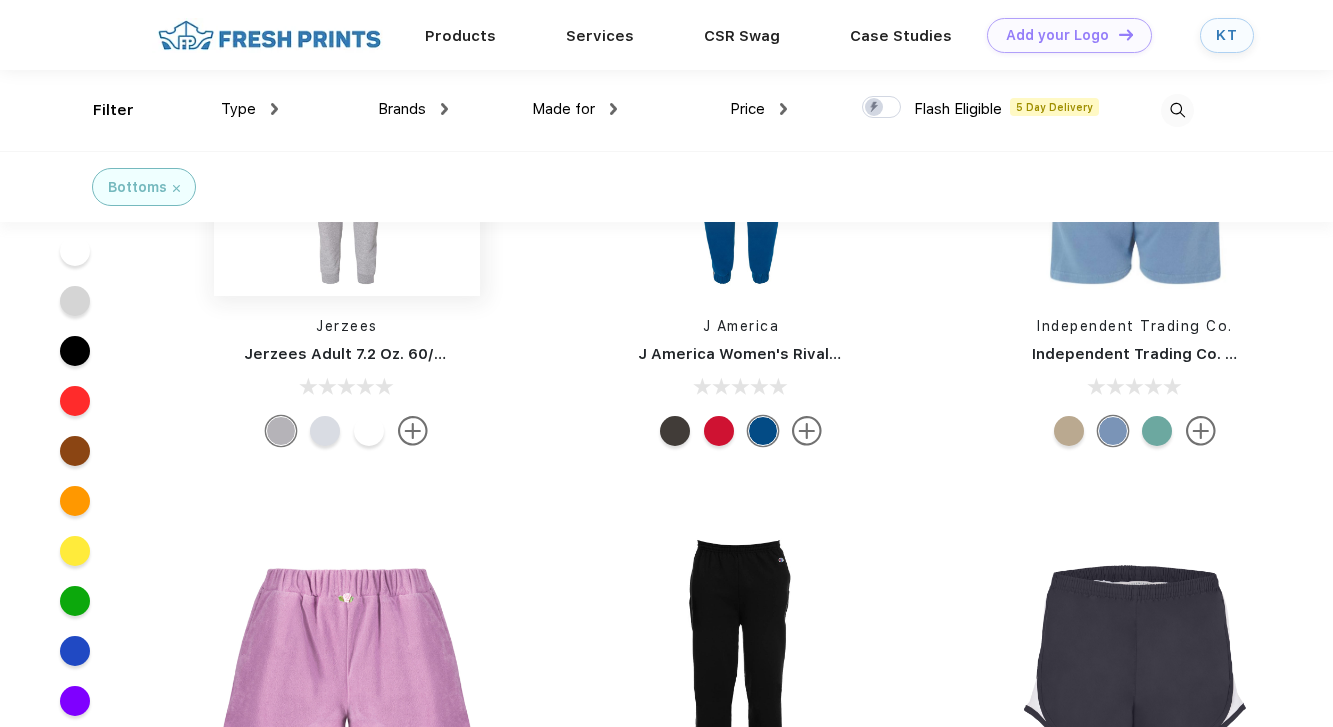 click at bounding box center (347, 163) 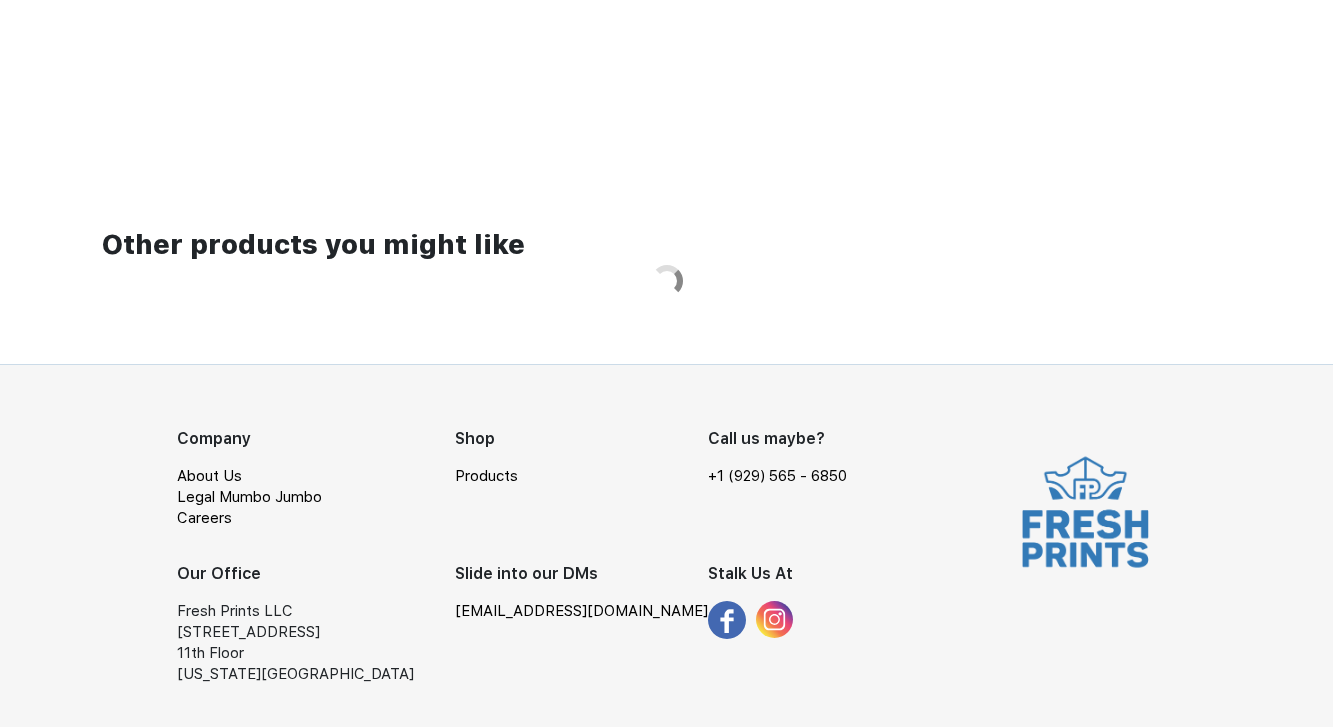 scroll, scrollTop: 0, scrollLeft: 0, axis: both 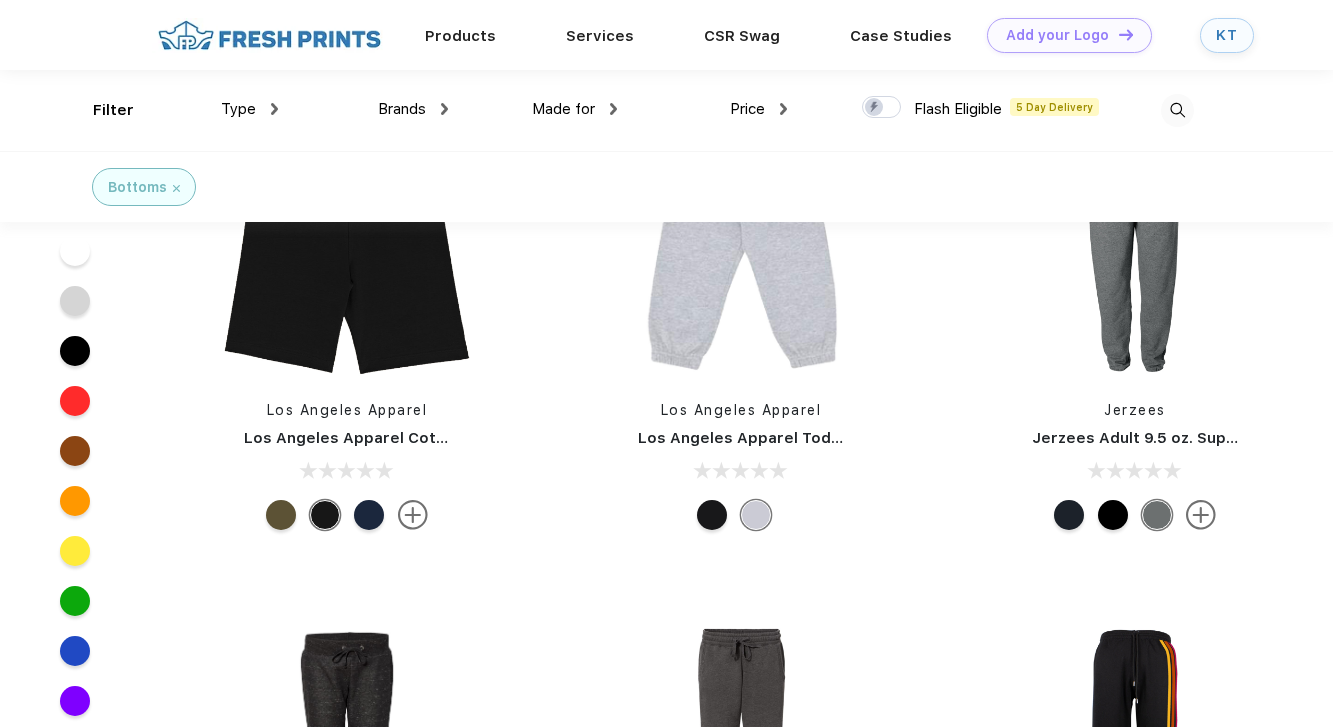 click at bounding box center (1177, 110) 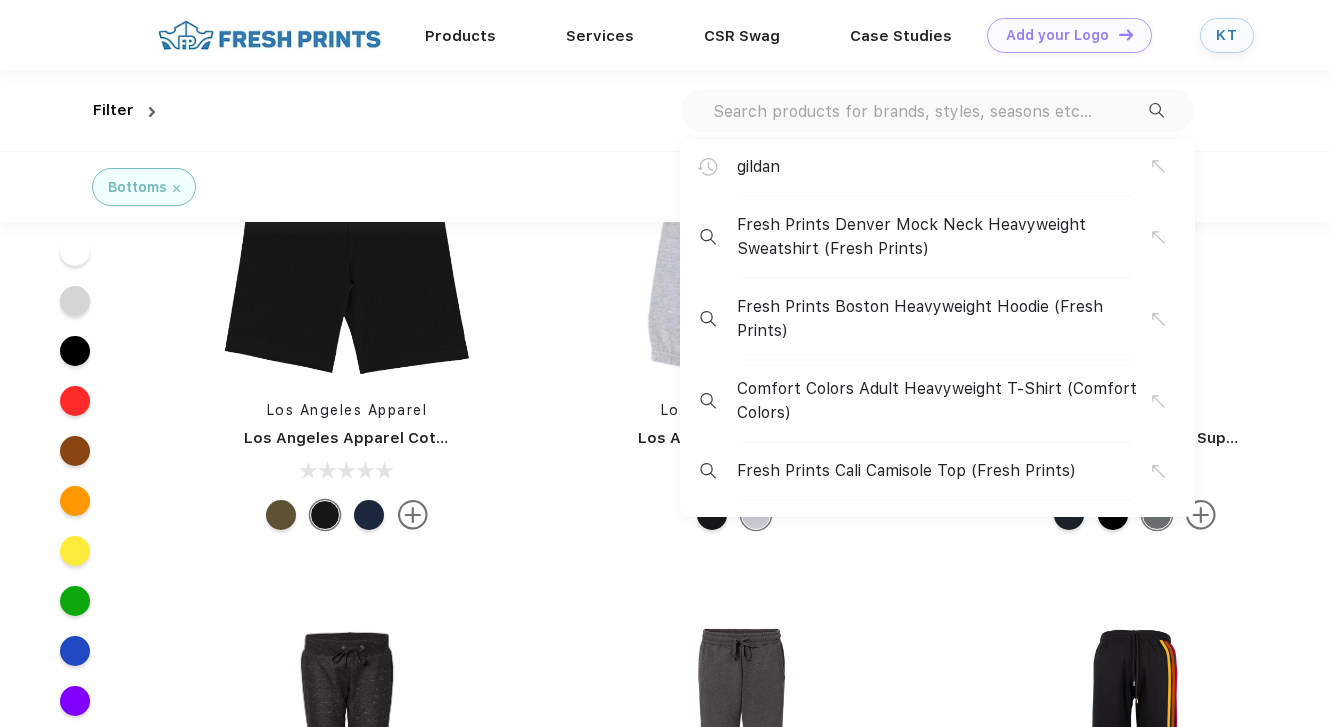 click at bounding box center [930, 111] 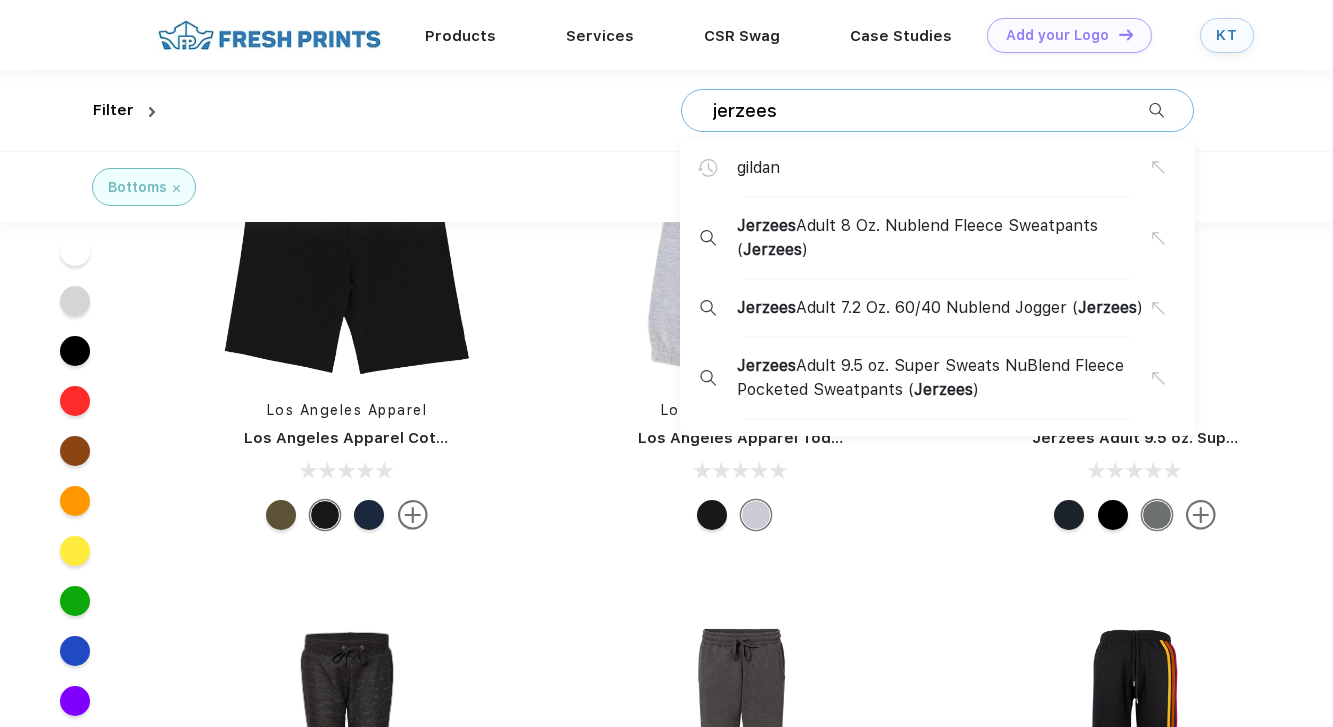 type on "jerzees" 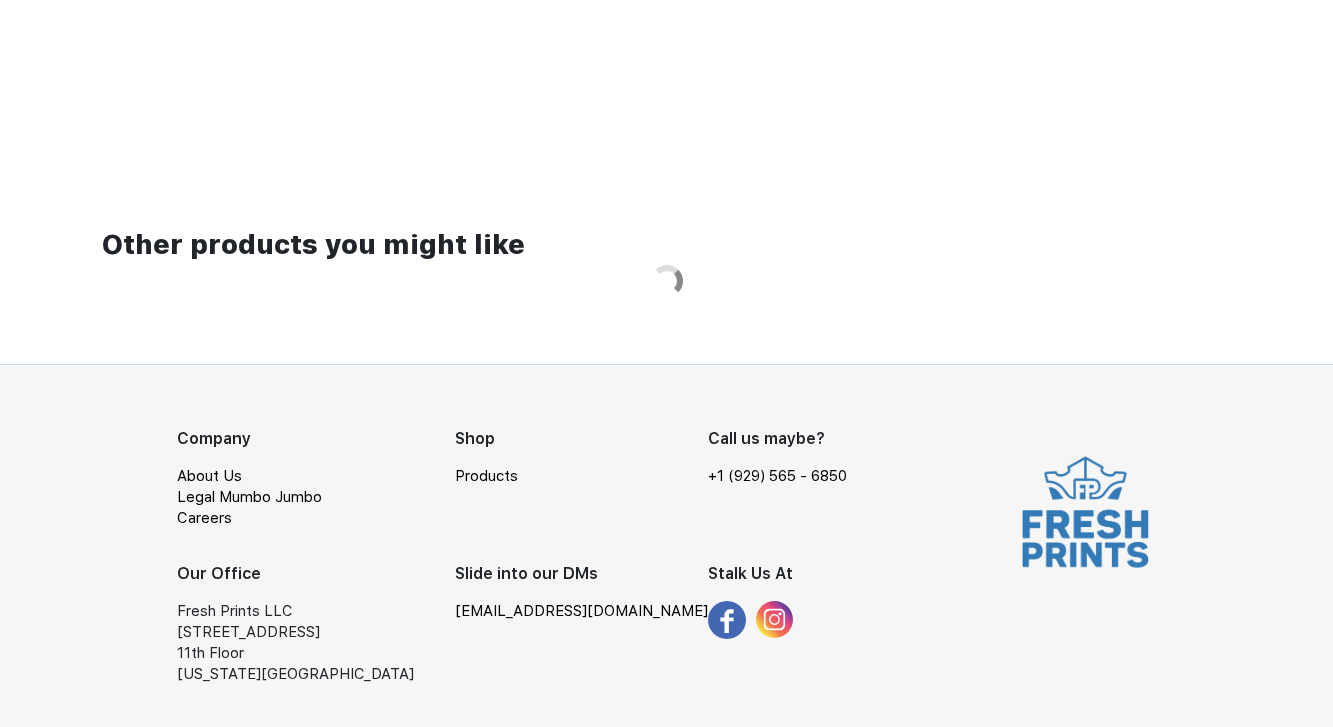 scroll, scrollTop: 0, scrollLeft: 0, axis: both 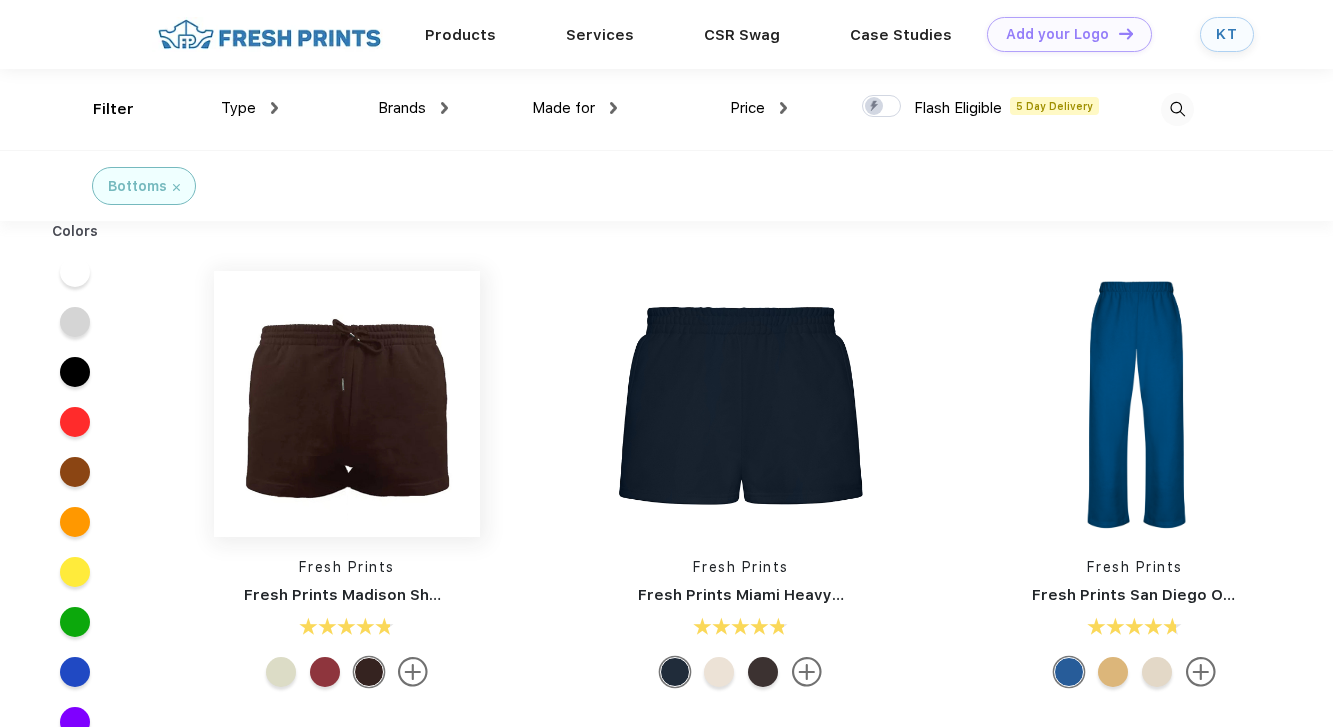 click at bounding box center [347, 404] 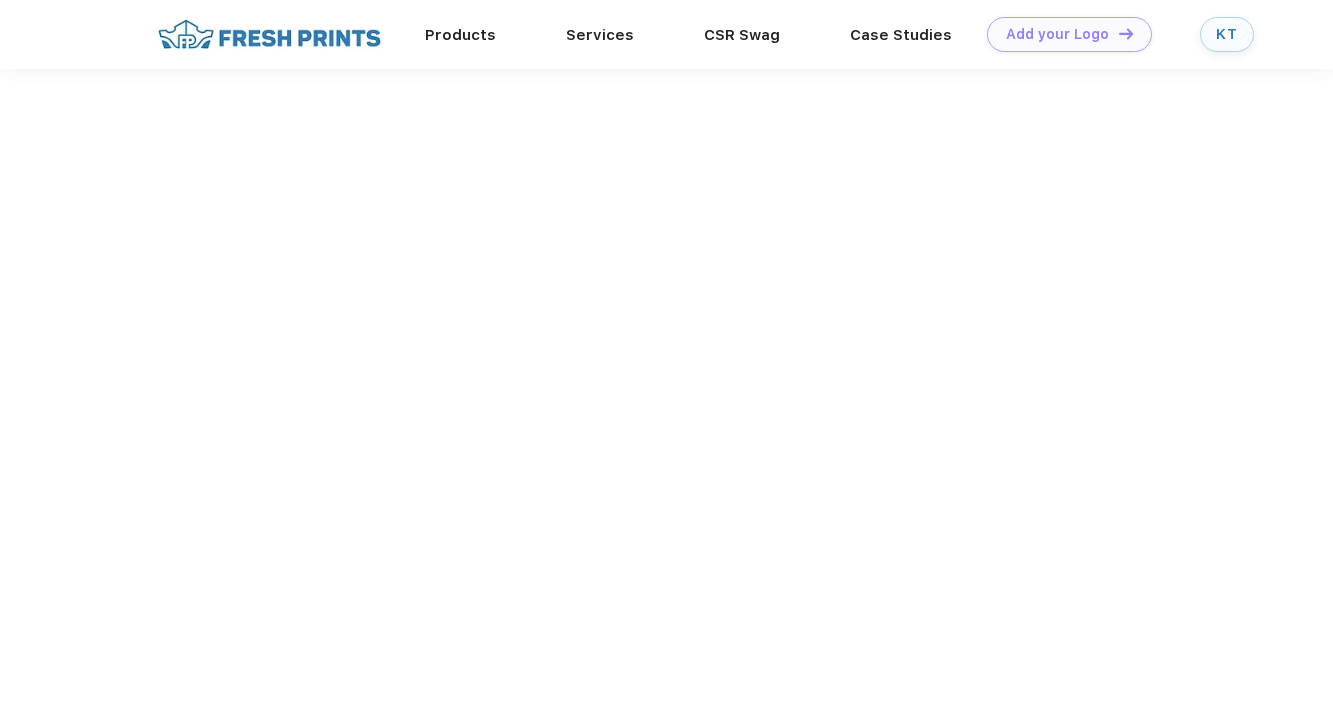 scroll, scrollTop: 0, scrollLeft: 0, axis: both 